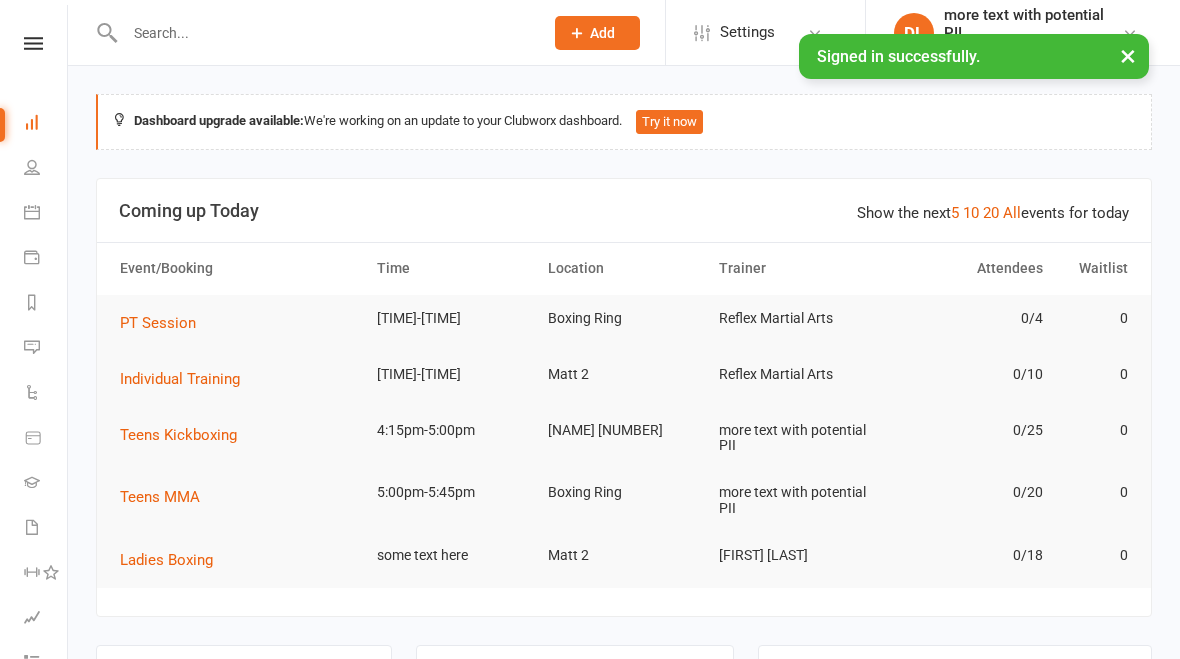 scroll, scrollTop: 143, scrollLeft: 0, axis: vertical 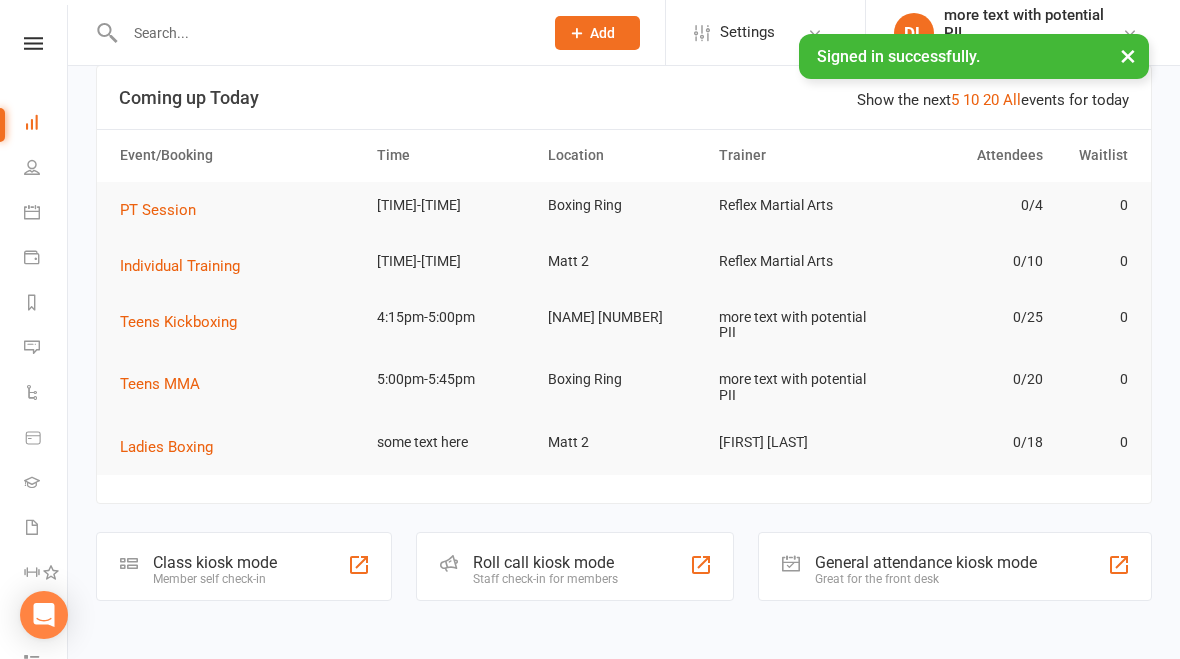 click on "Class kiosk mode" 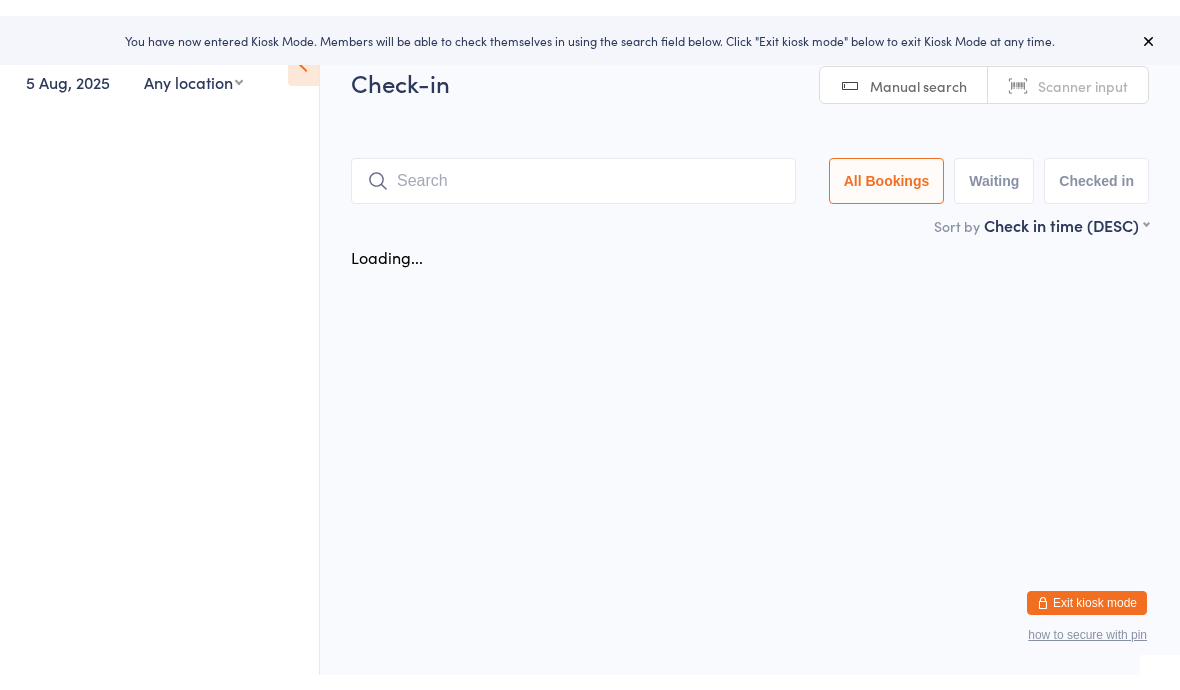scroll, scrollTop: 0, scrollLeft: 0, axis: both 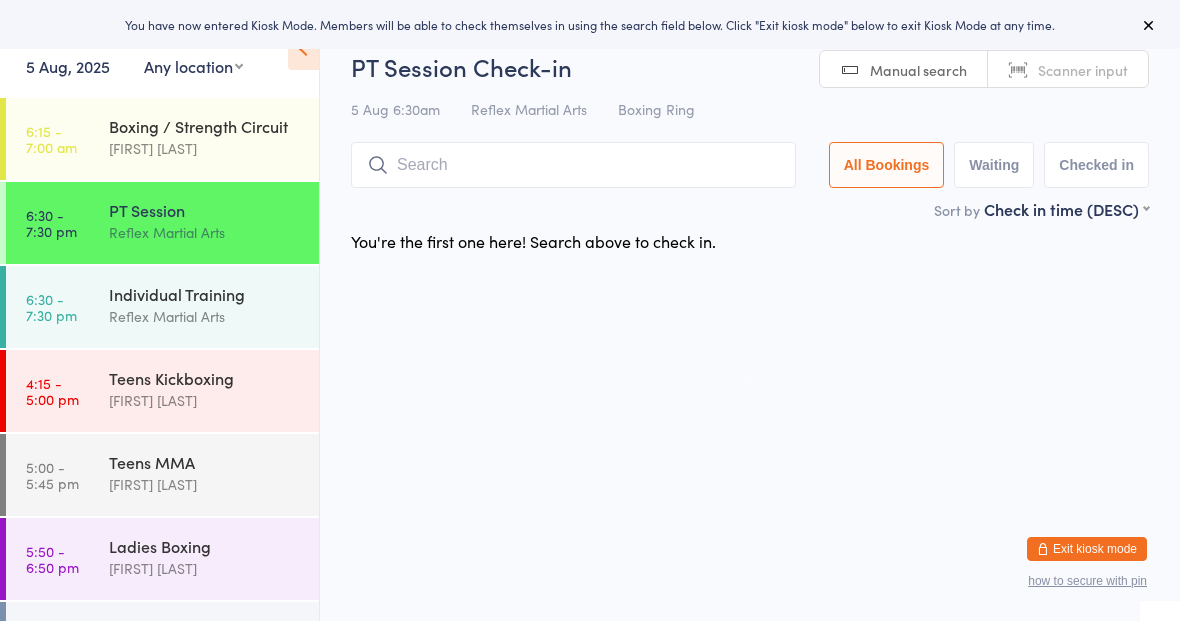 click on "[FIRST] [LAST]" at bounding box center (205, 400) 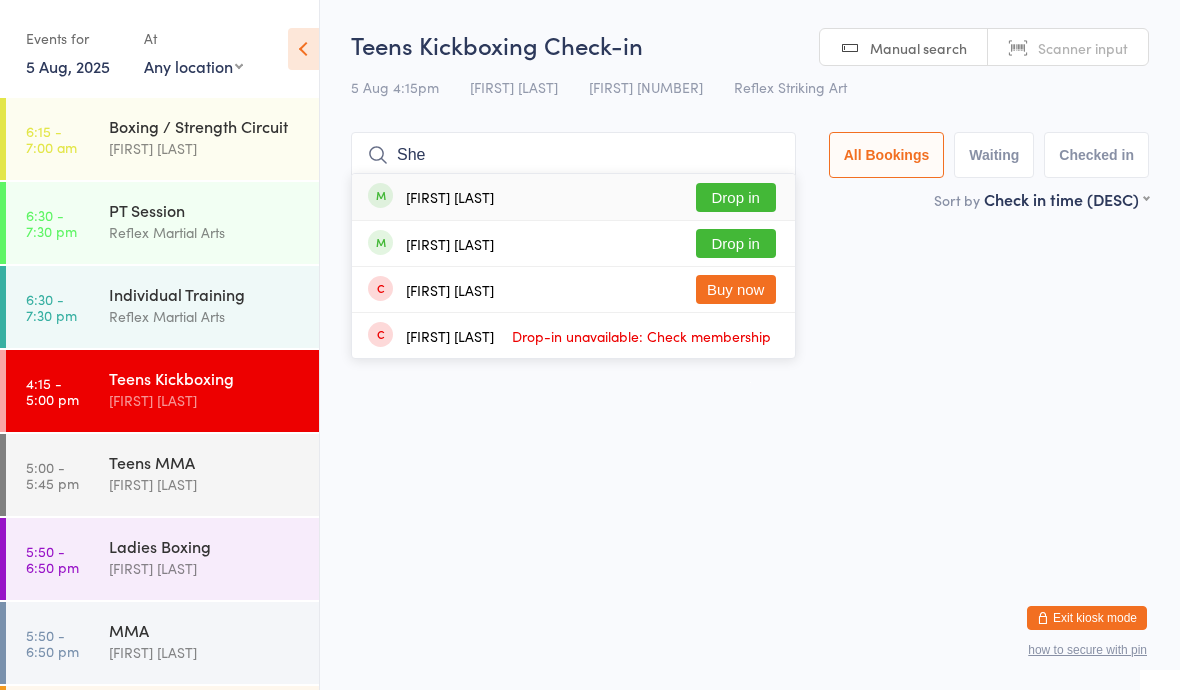 type on "She" 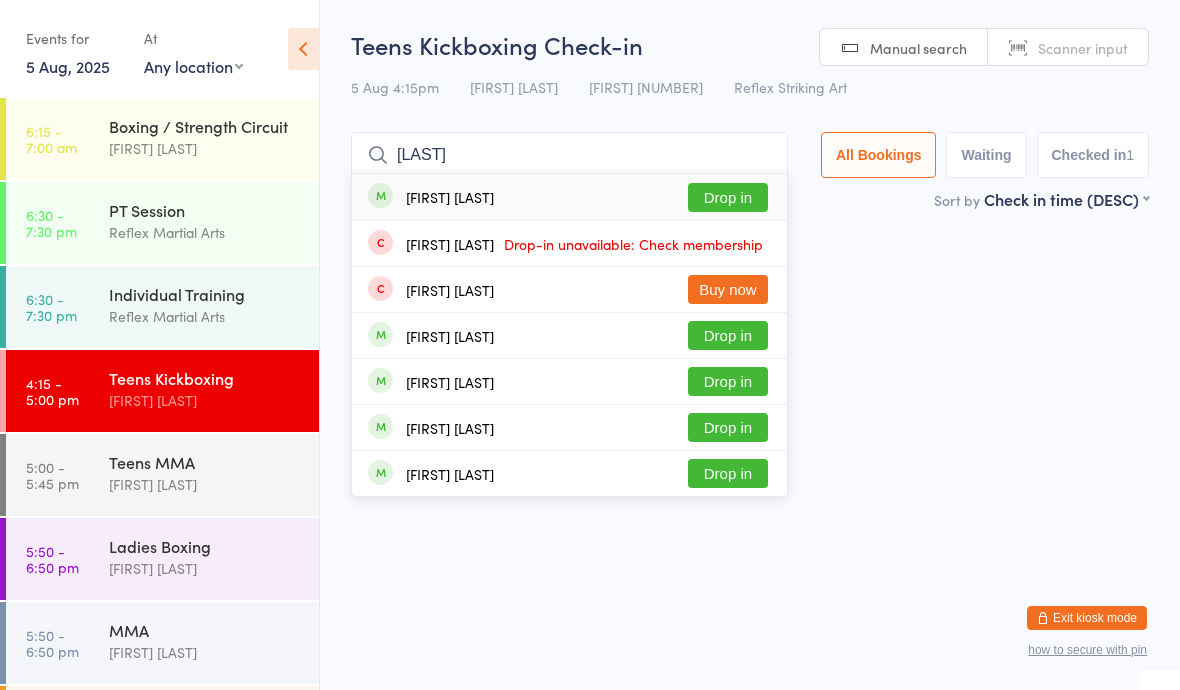 type on "[LAST]" 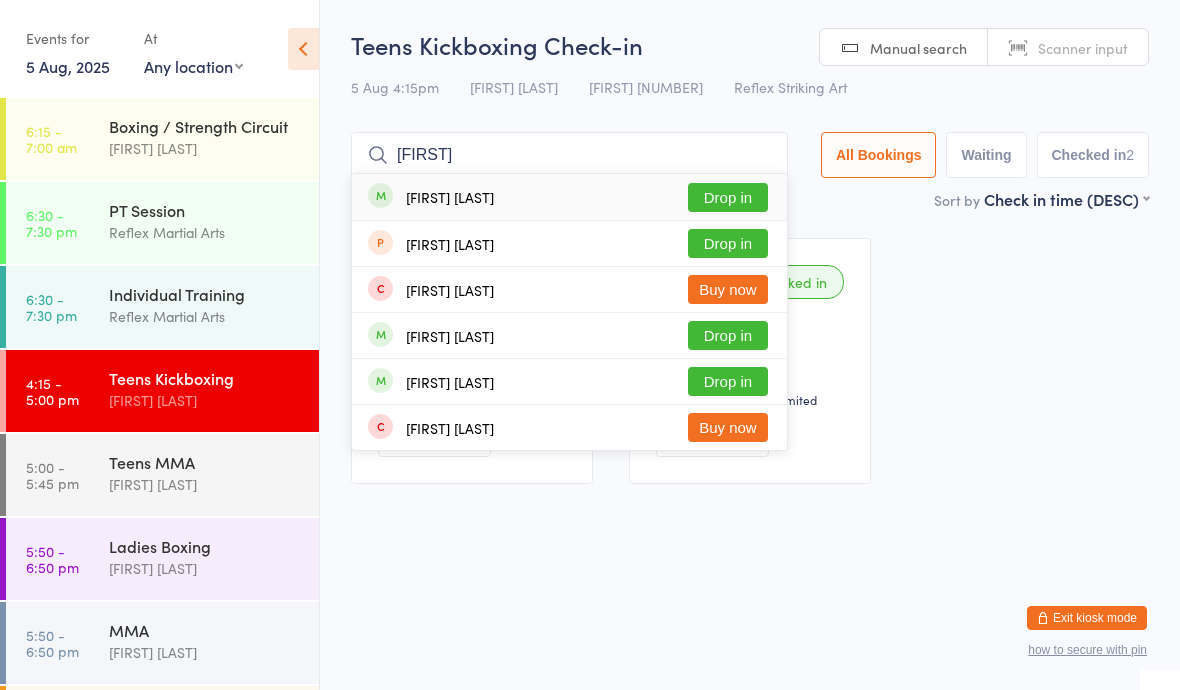 type on "[FIRST]" 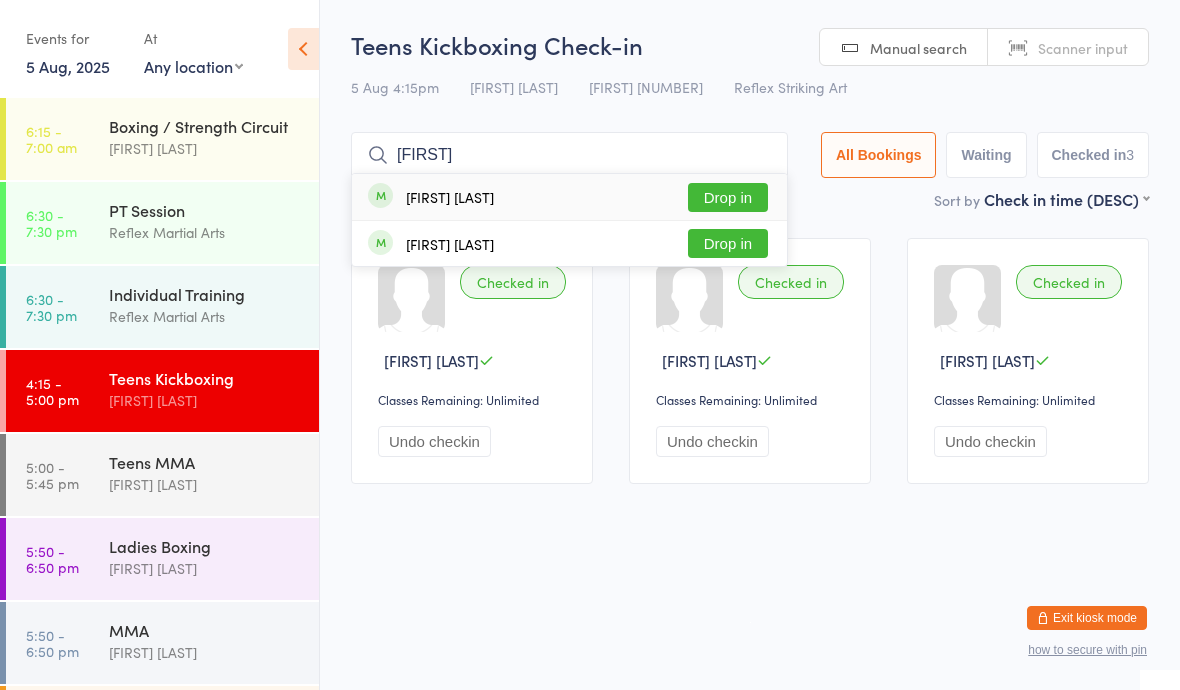 type on "[FIRST]" 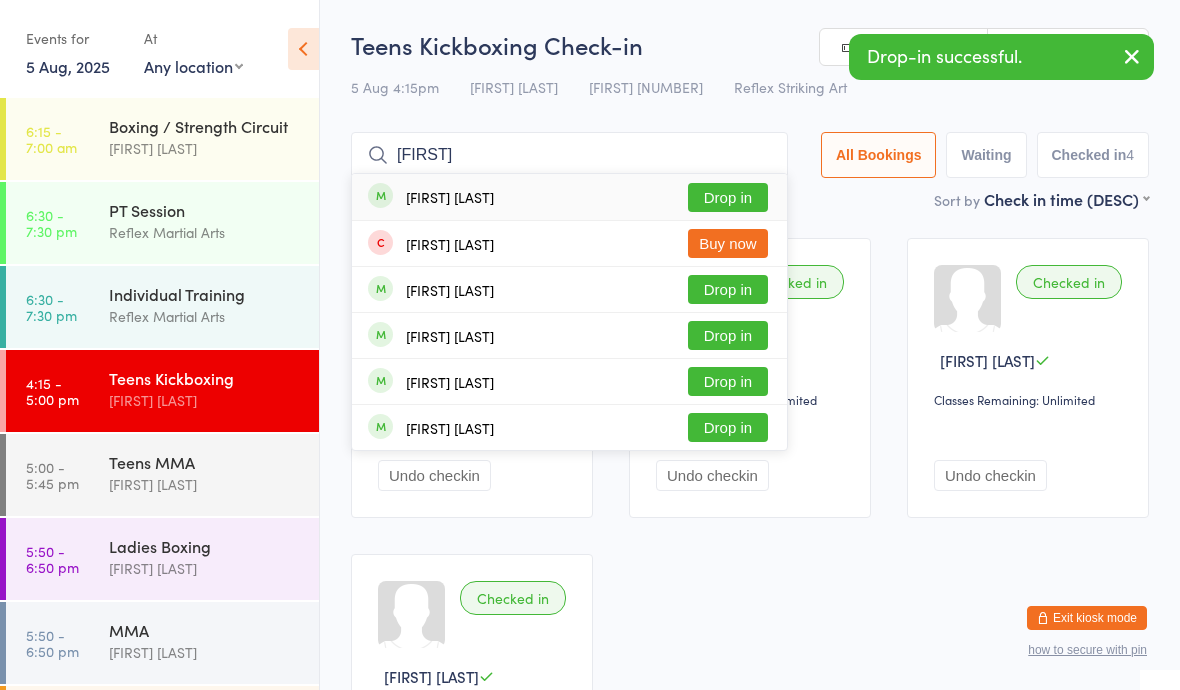 type on "[FIRST]" 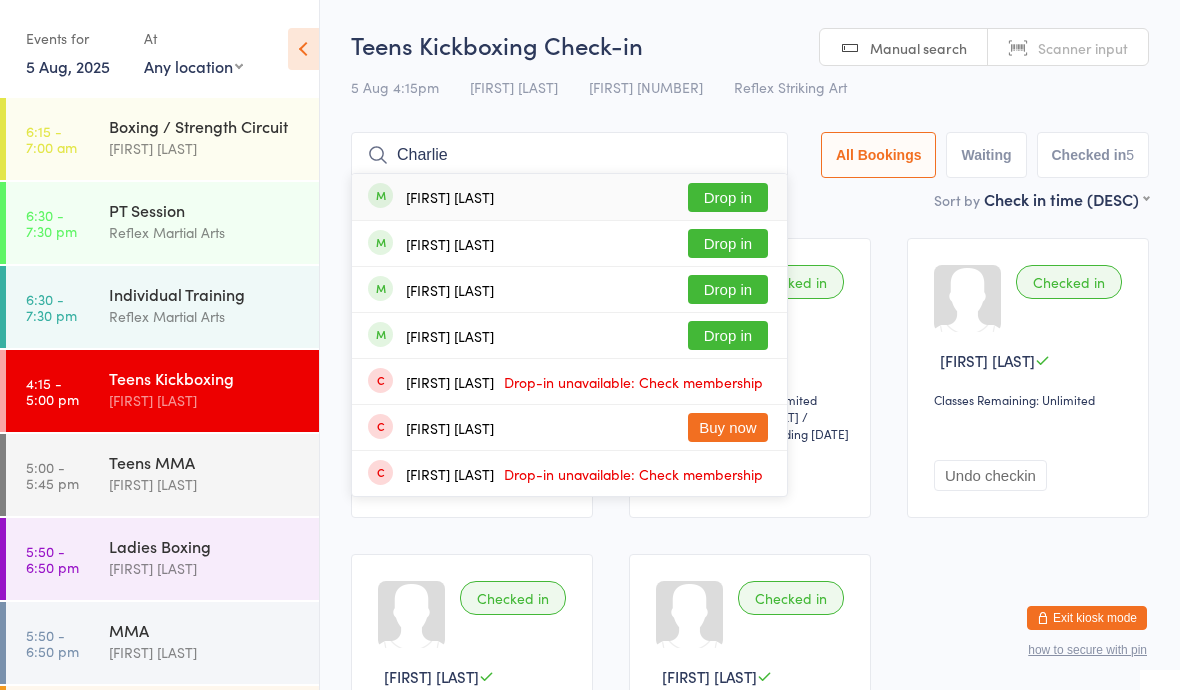 type on "Charlie" 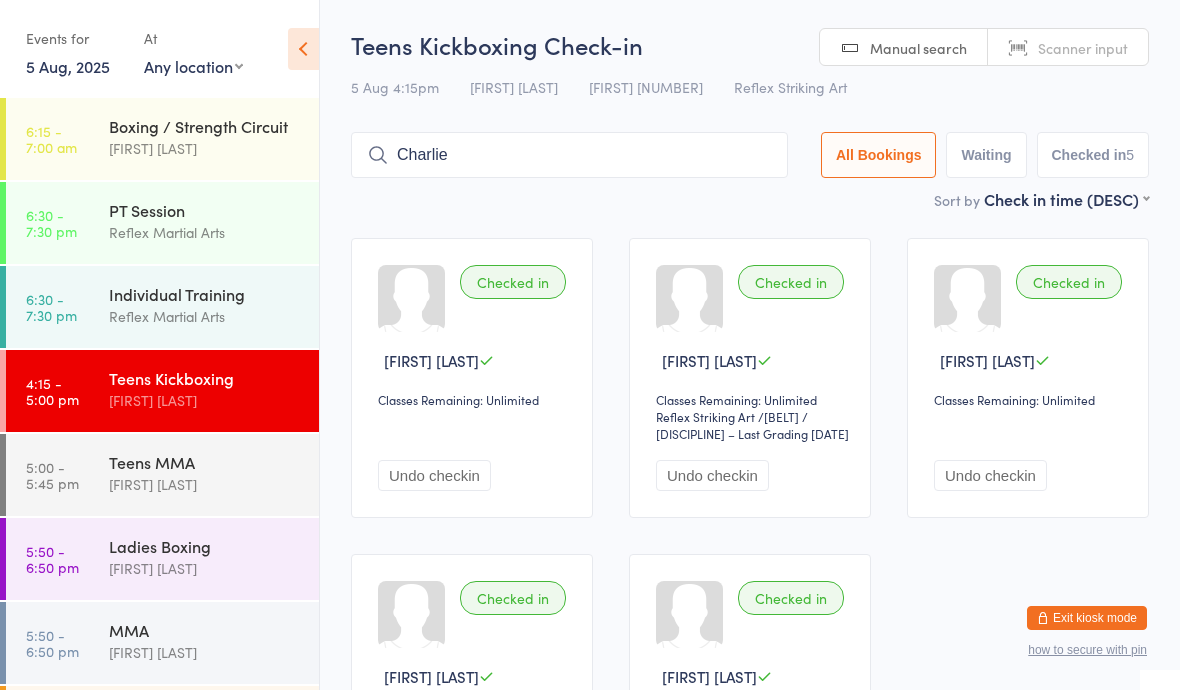 type 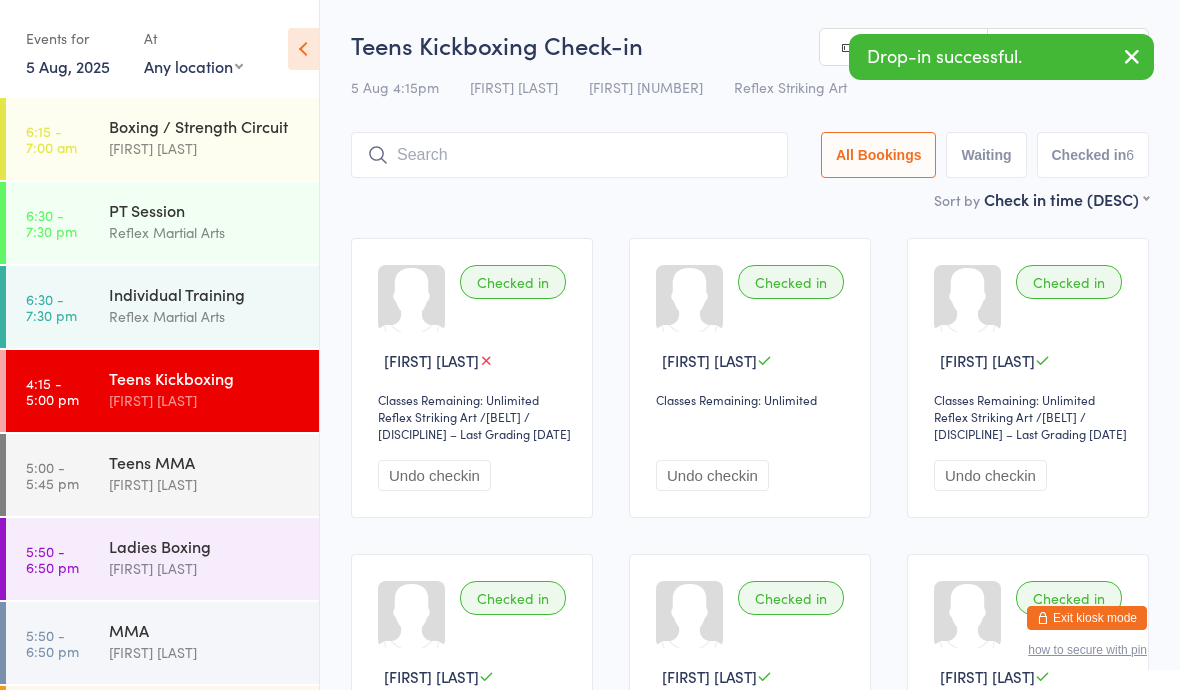 click on "[FIRST] [LAST]" at bounding box center [205, 484] 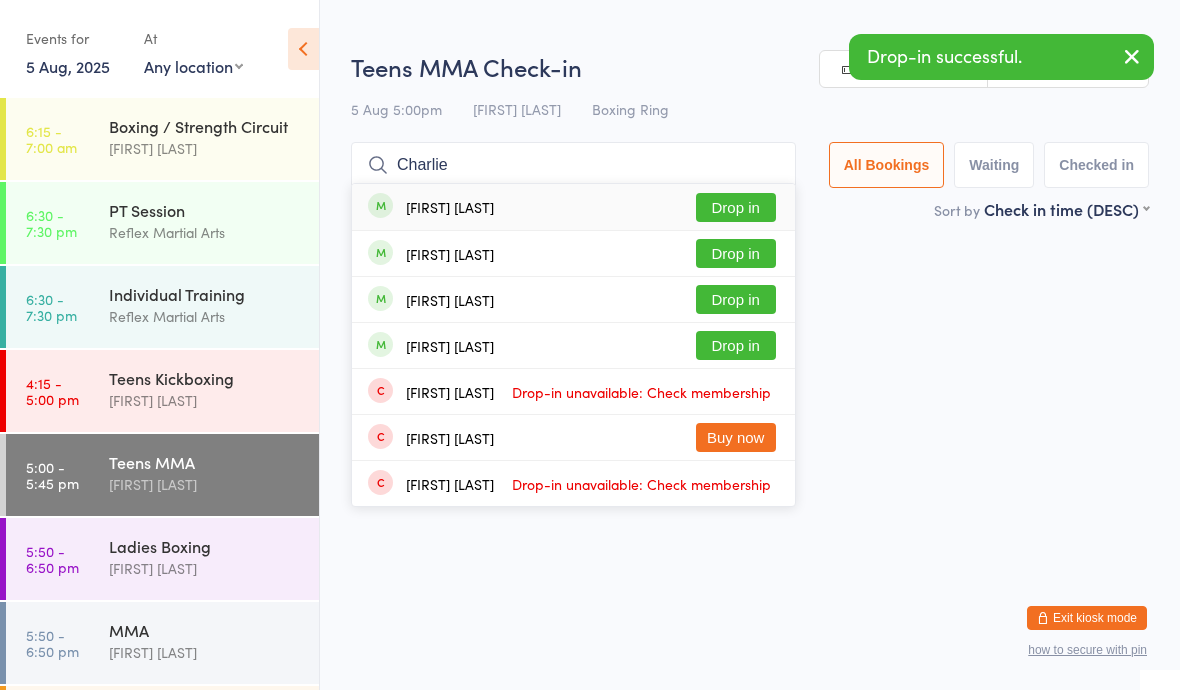 type on "Charlie" 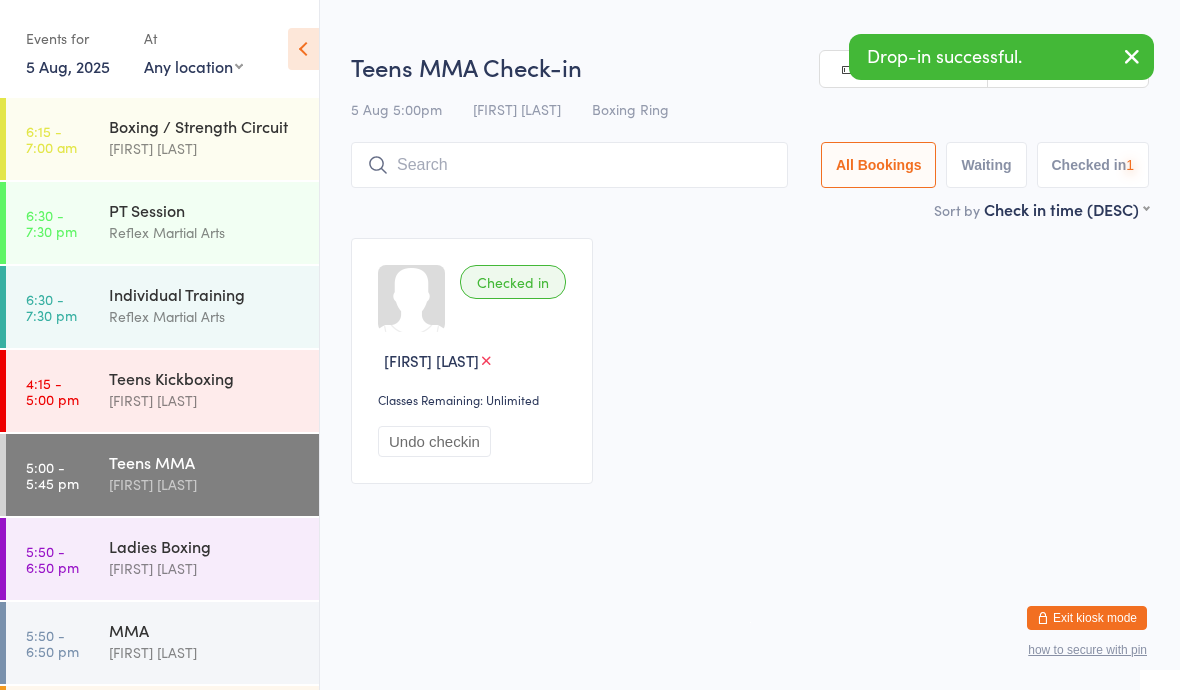click on "Teens Kickboxing" at bounding box center [205, 378] 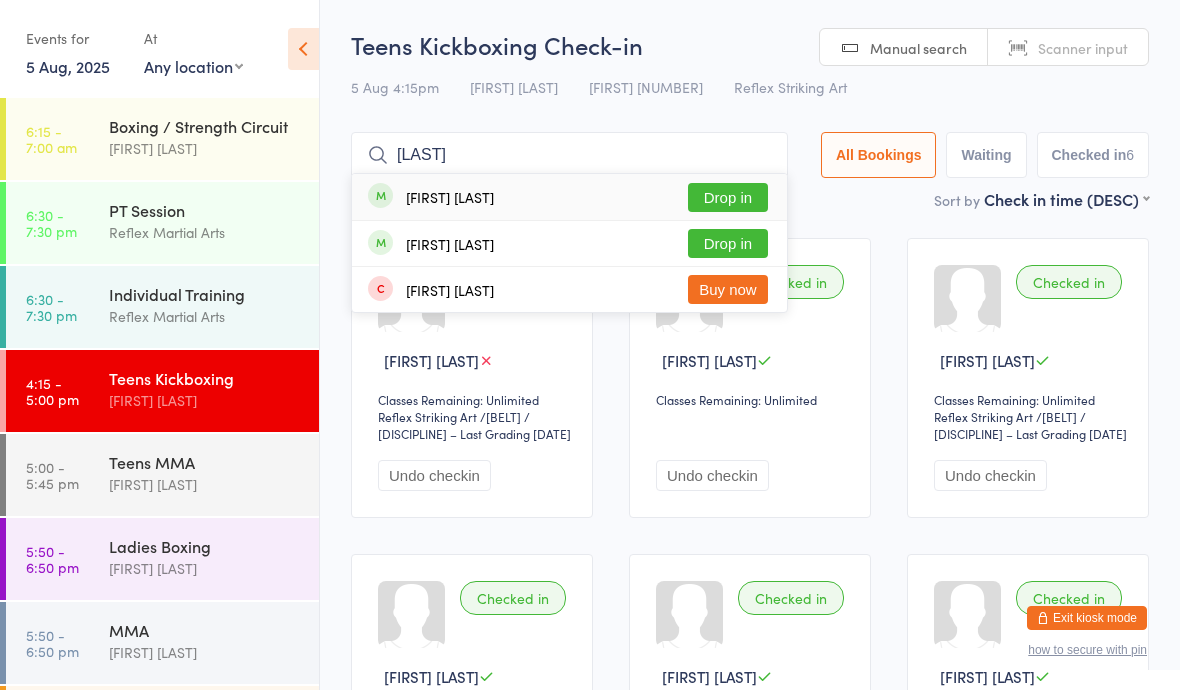 type on "[LAST]" 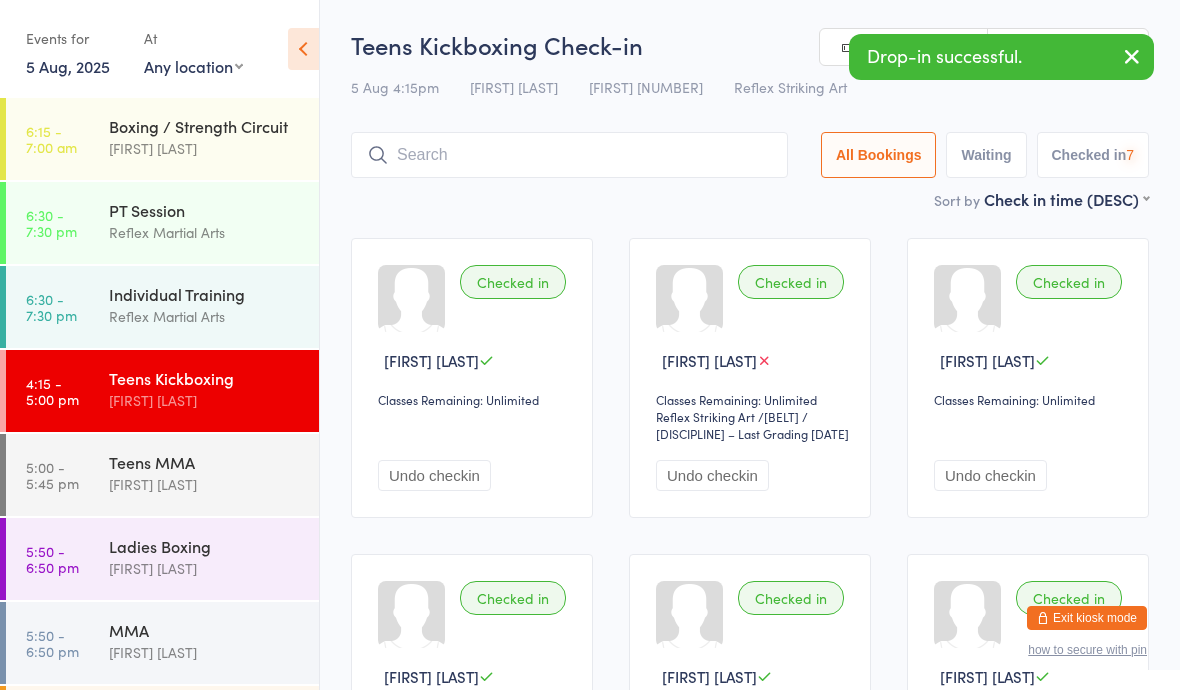 click on "[TIME] - [TIME] Teens MMA [FIRST] [LAST]" at bounding box center (162, 475) 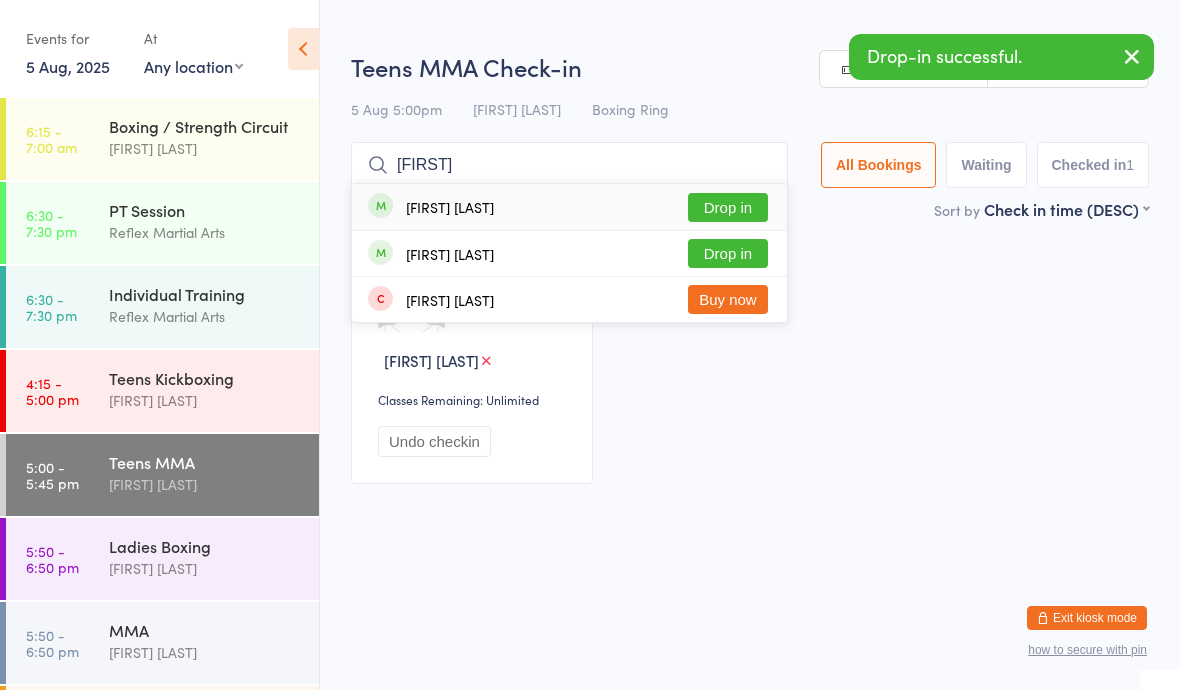 type on "[FIRST]" 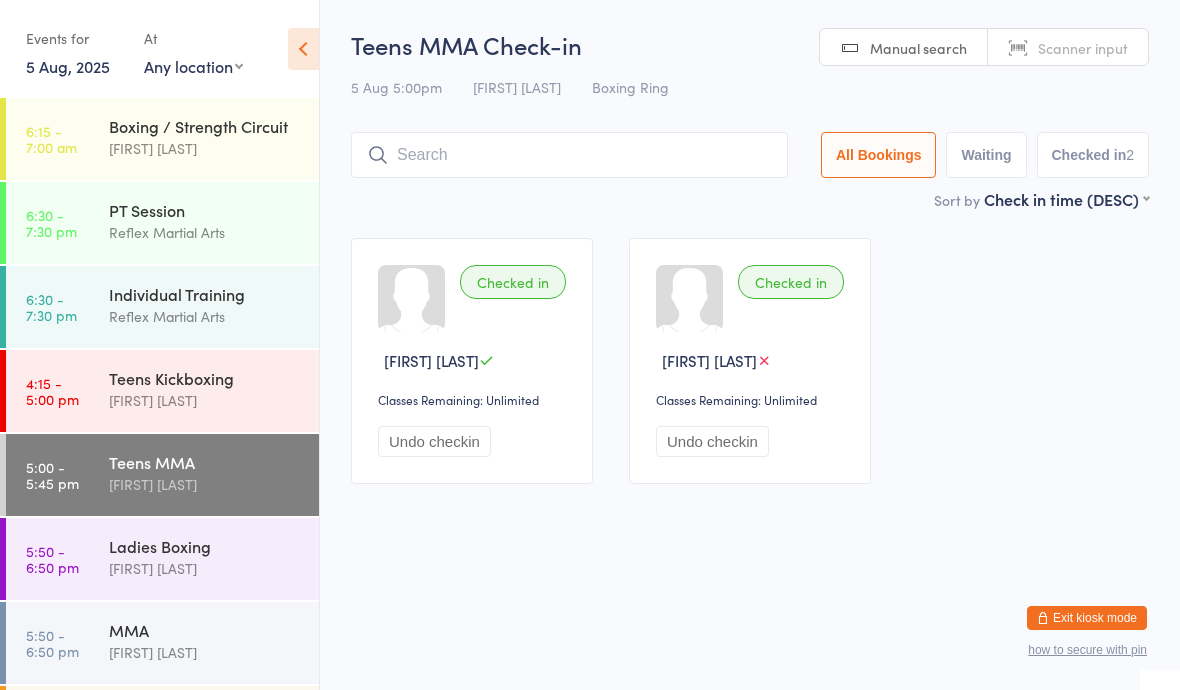 click on "6:30 - 7:30 pm" at bounding box center [51, 307] 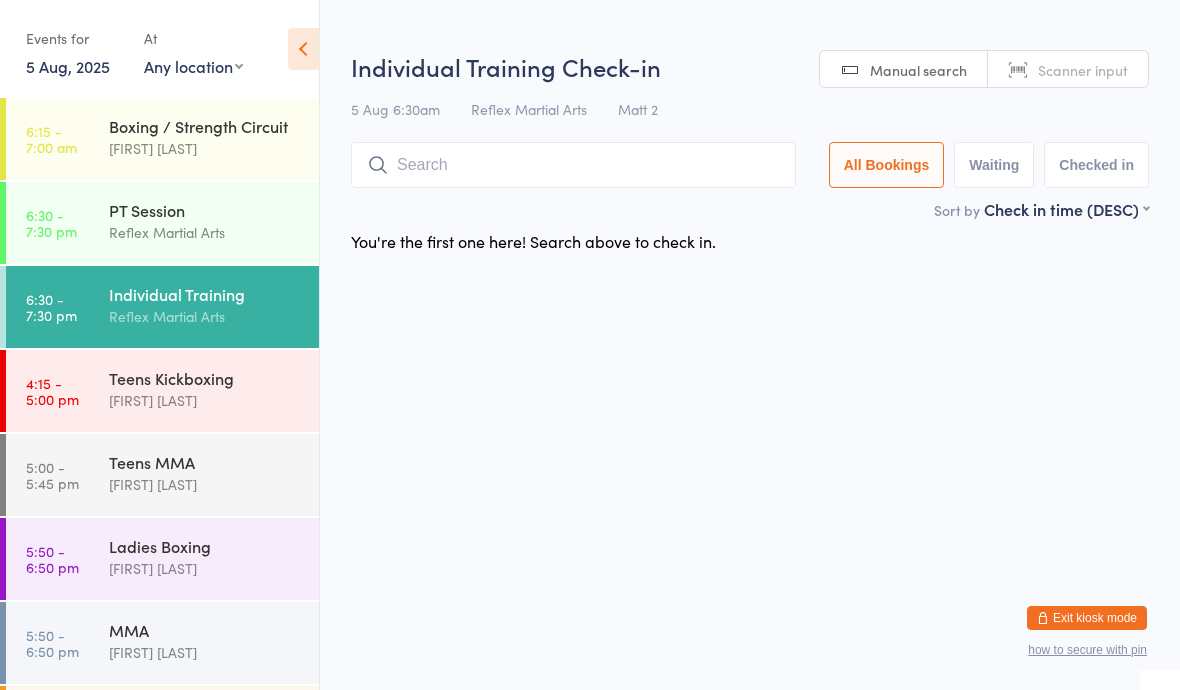 click on "[TIME] - [TIME] Teens Kickboxing [FIRST] [LAST]" at bounding box center (162, 391) 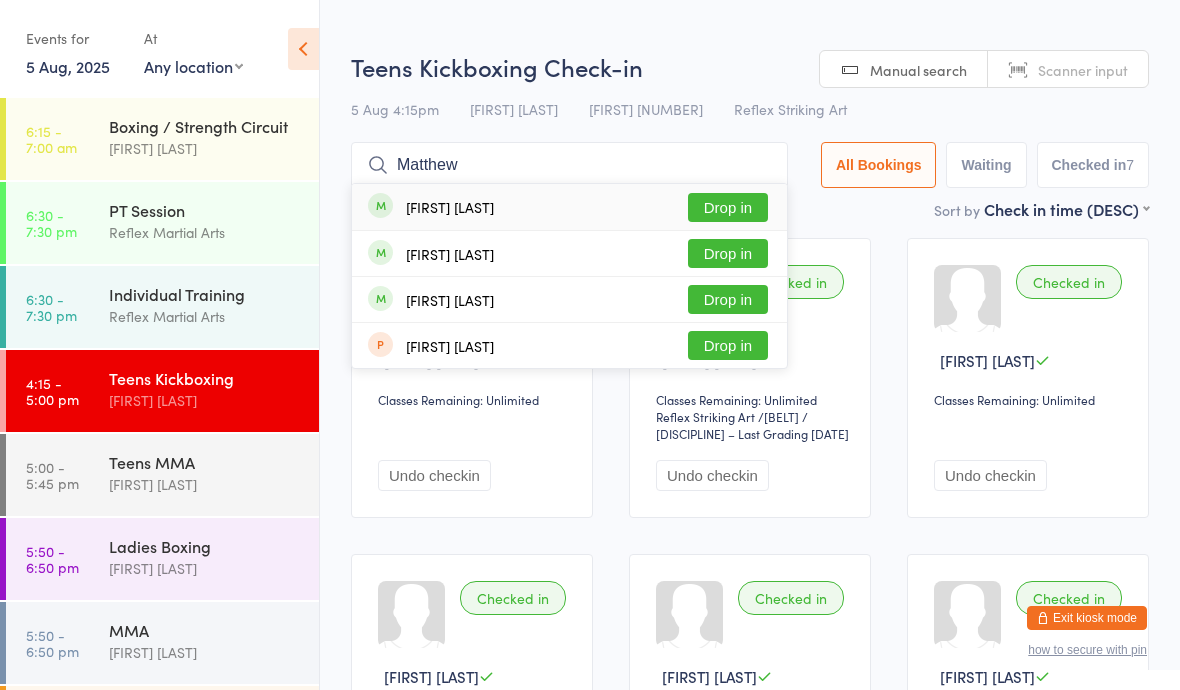 type on "Matthew" 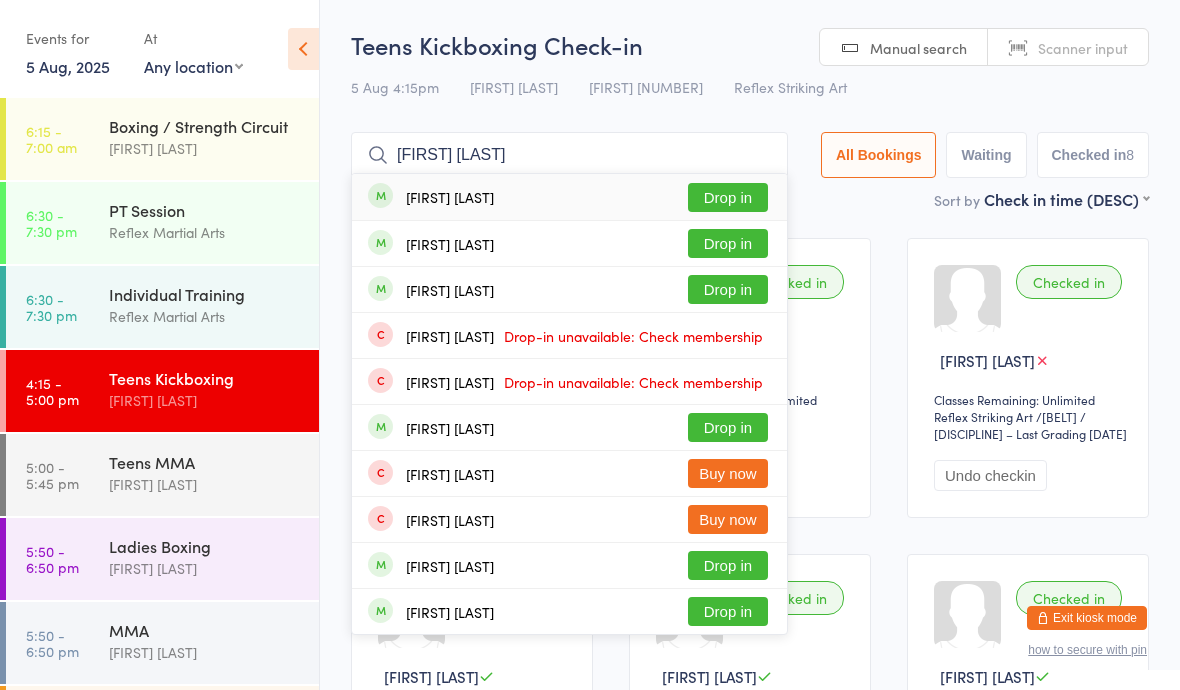 type on "[FIRST] [LAST]" 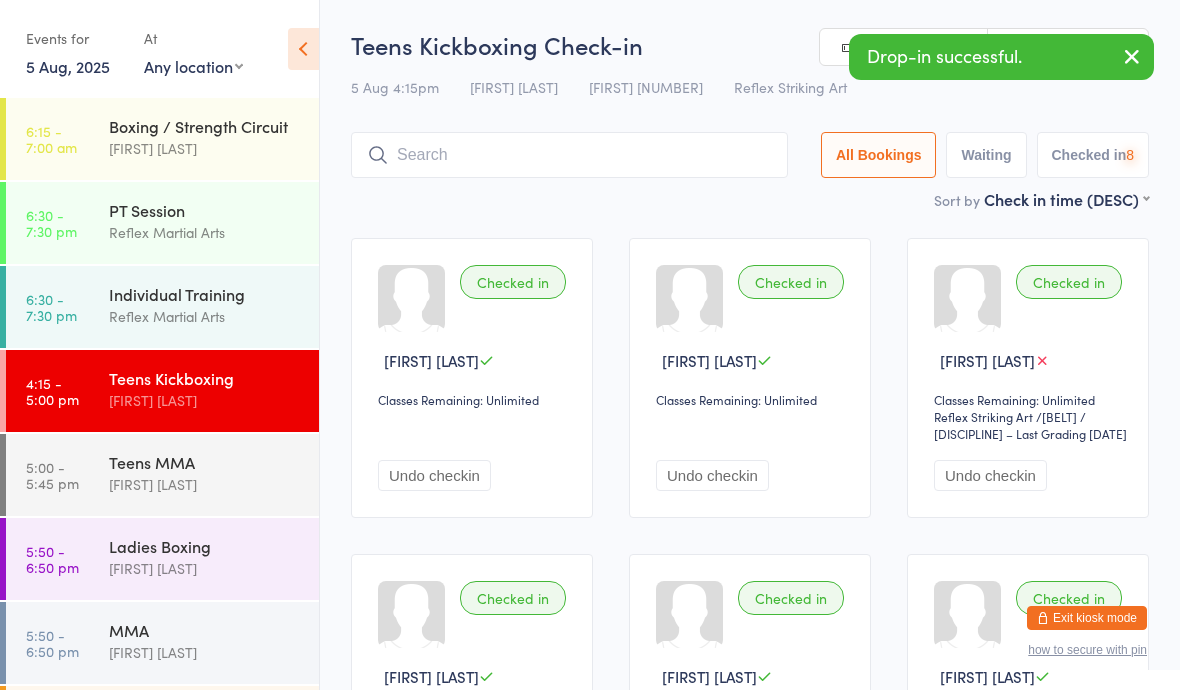 click on "[FIRST] [LAST]" at bounding box center [205, 484] 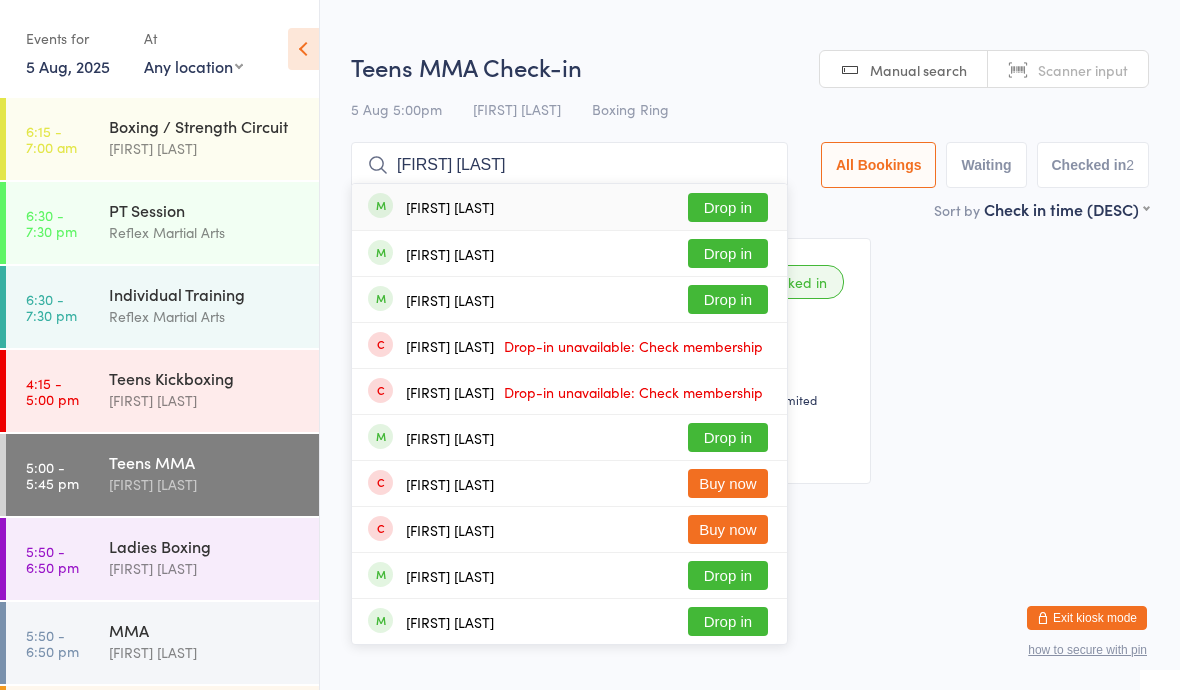 type on "[FIRST] [LAST]" 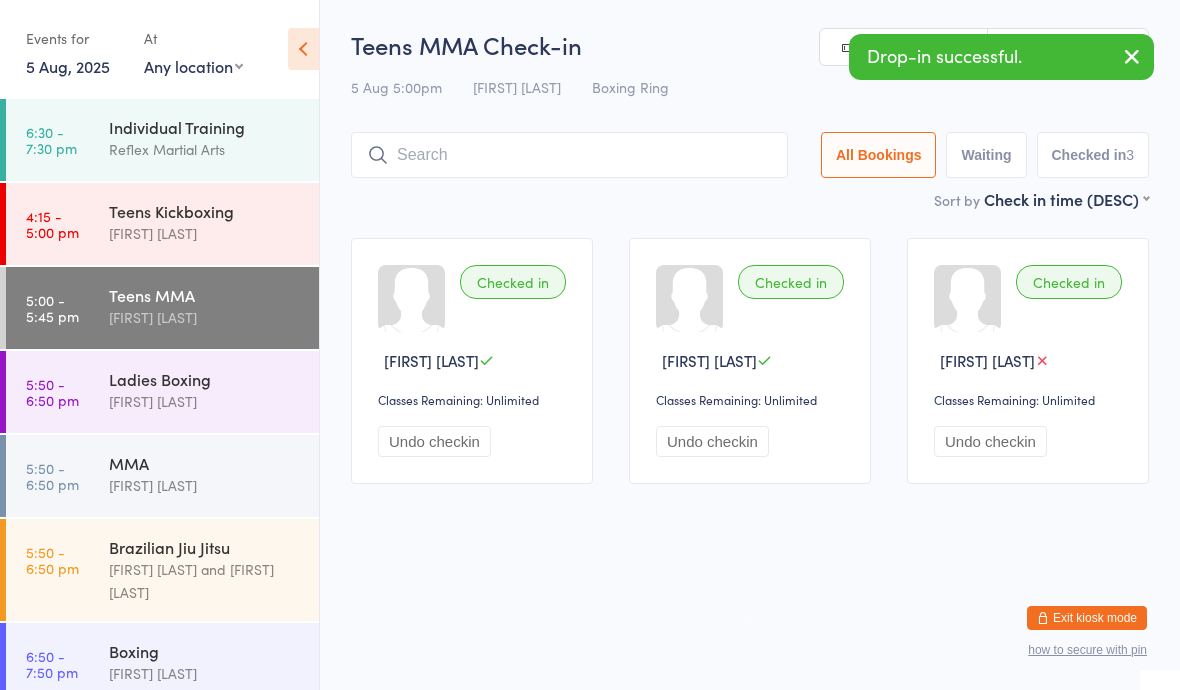 scroll, scrollTop: 175, scrollLeft: 0, axis: vertical 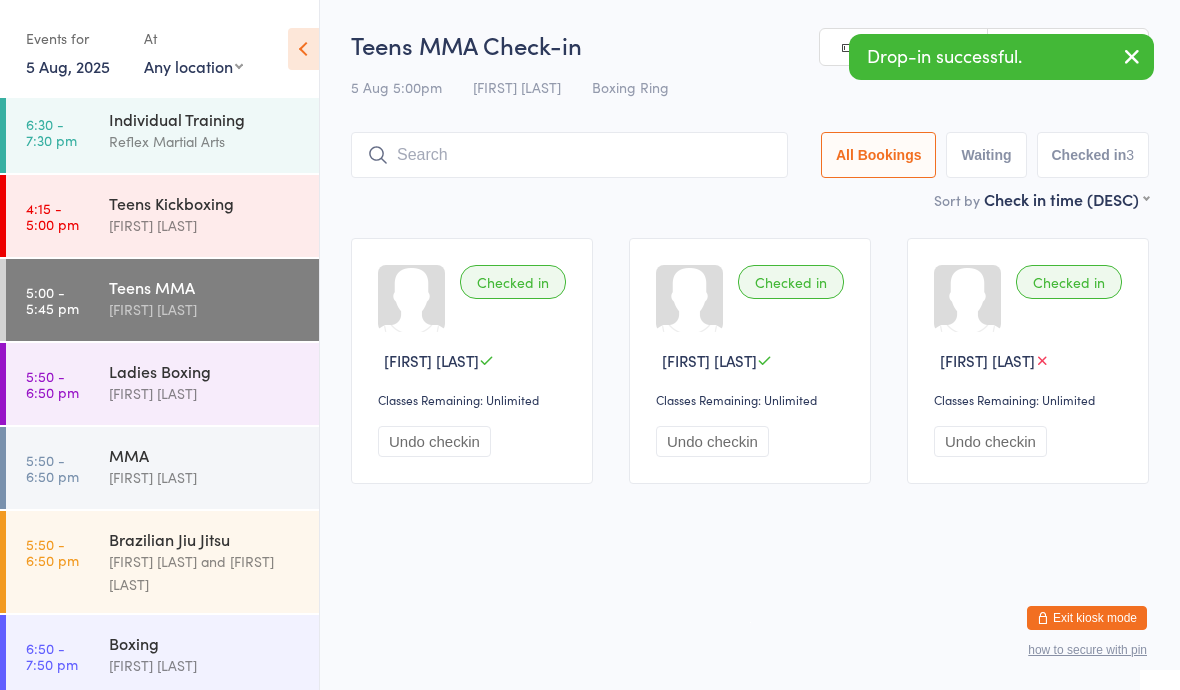 click on "MMA" at bounding box center [205, 455] 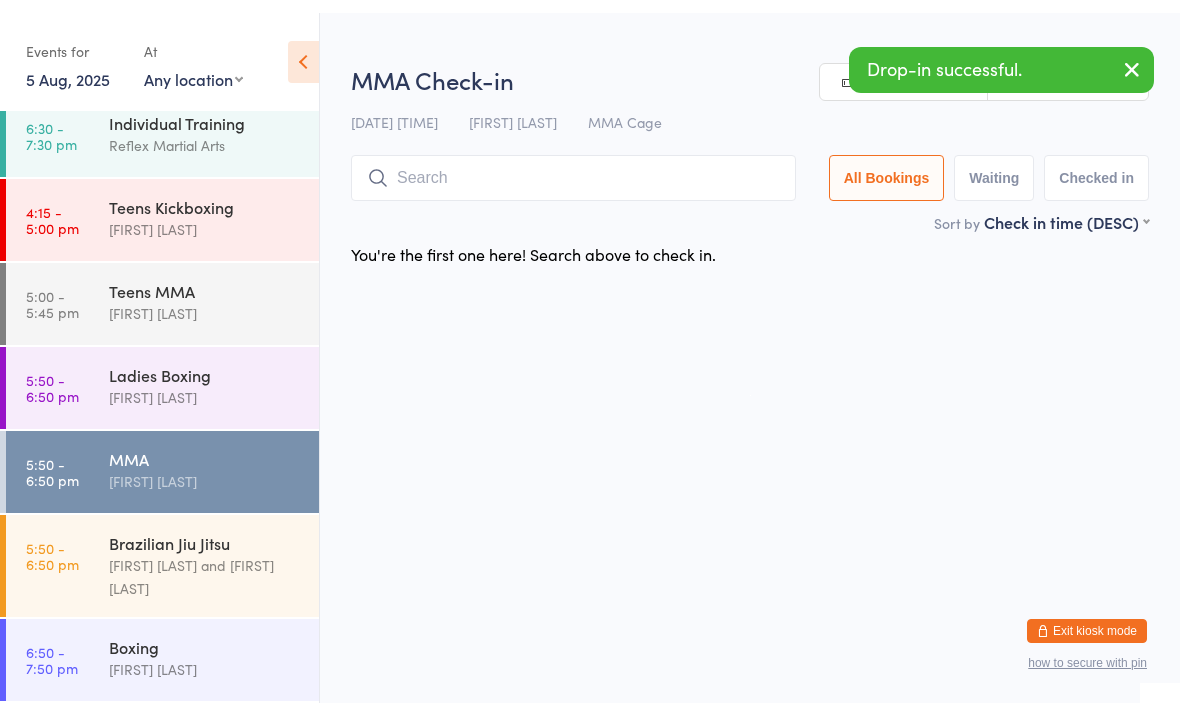 scroll, scrollTop: 186, scrollLeft: 0, axis: vertical 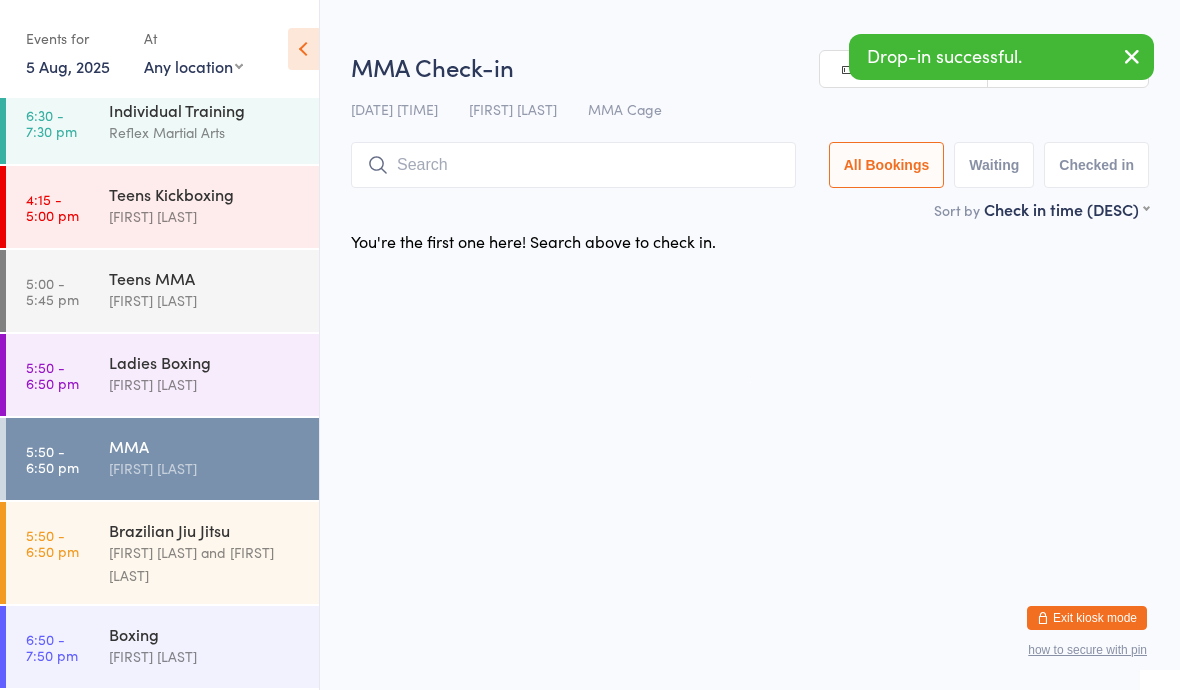 click on "[FIRST] [LAST] and [FIRST] [LAST]" at bounding box center (205, 564) 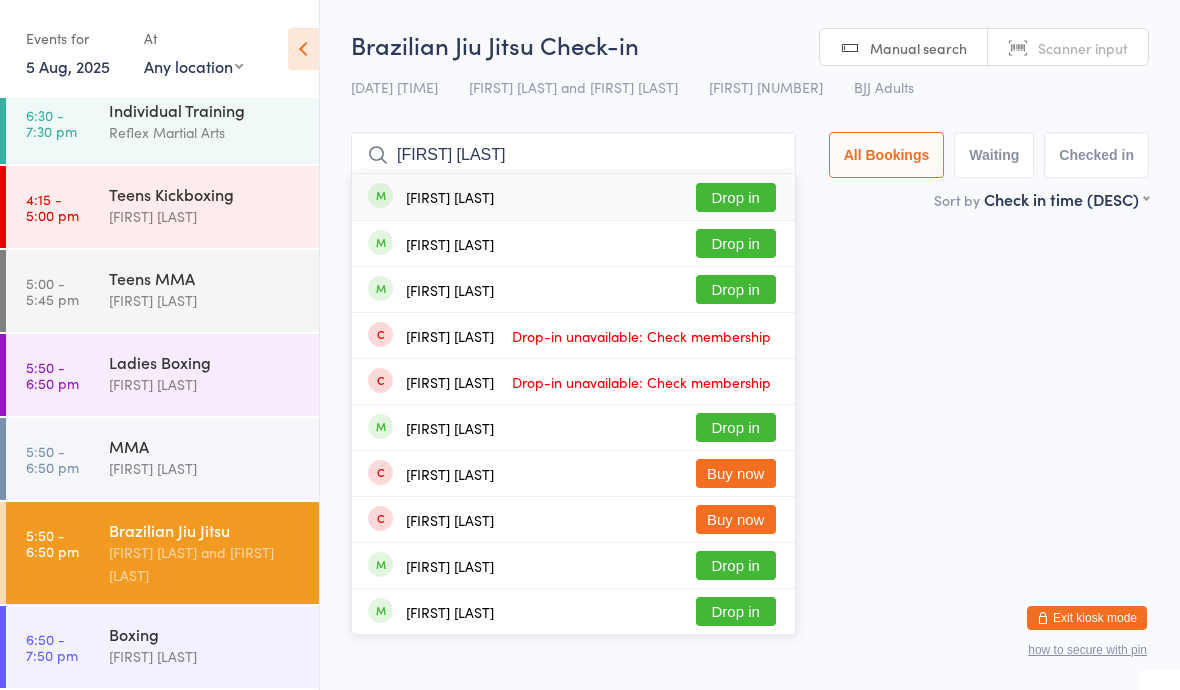 type on "[FIRST] [LAST]" 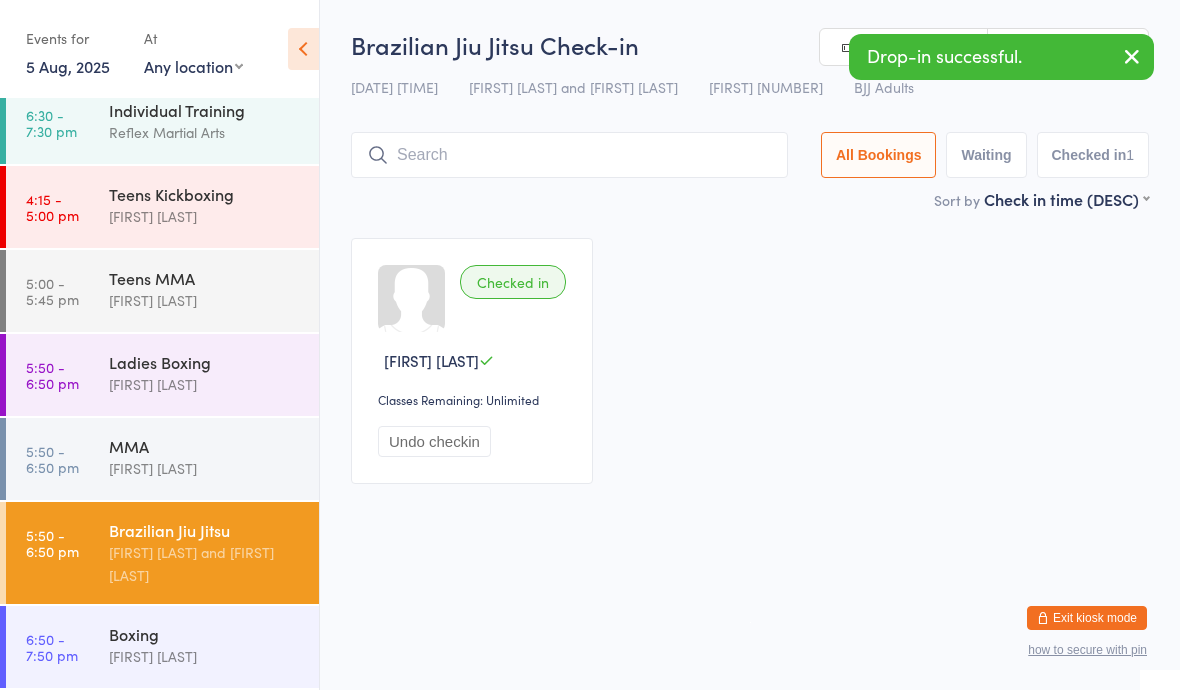 click on "[FIRST] [LAST]" at bounding box center [205, 216] 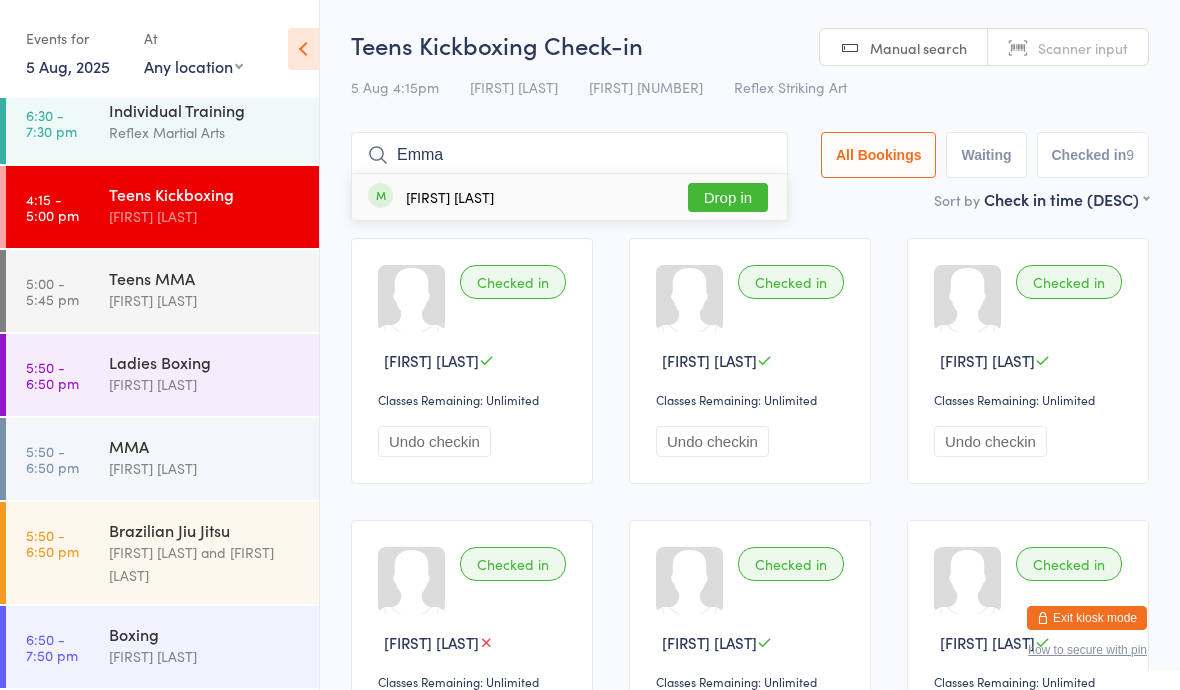 type on "Emma" 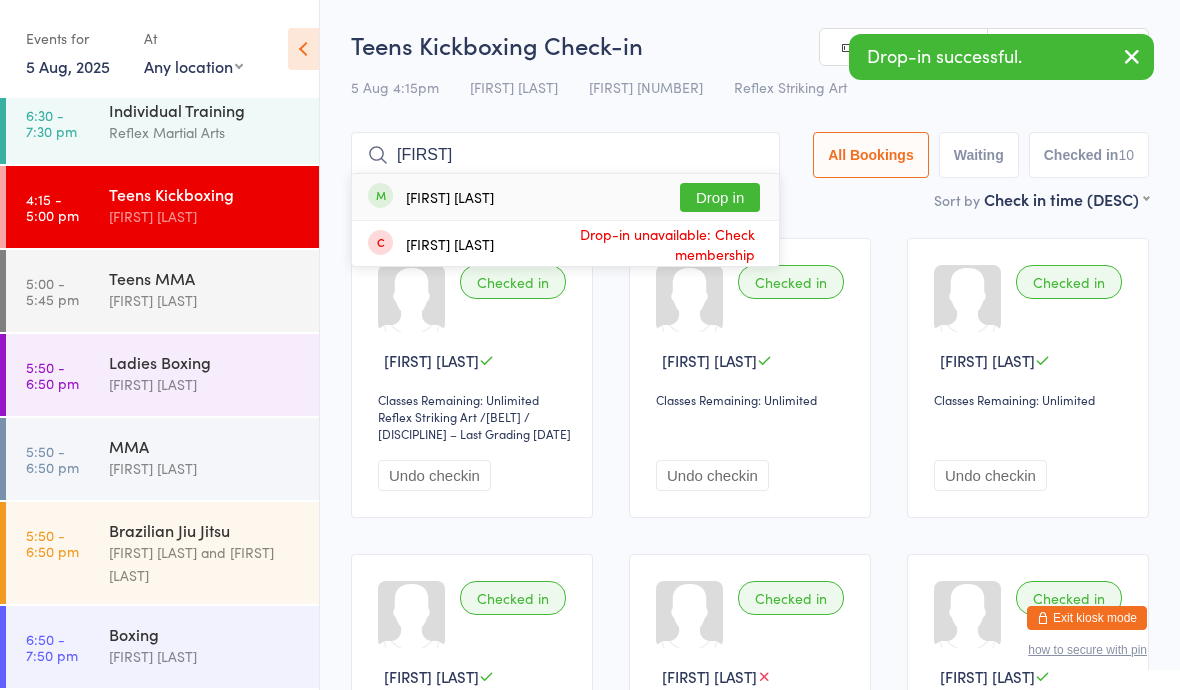 type on "[FIRST]" 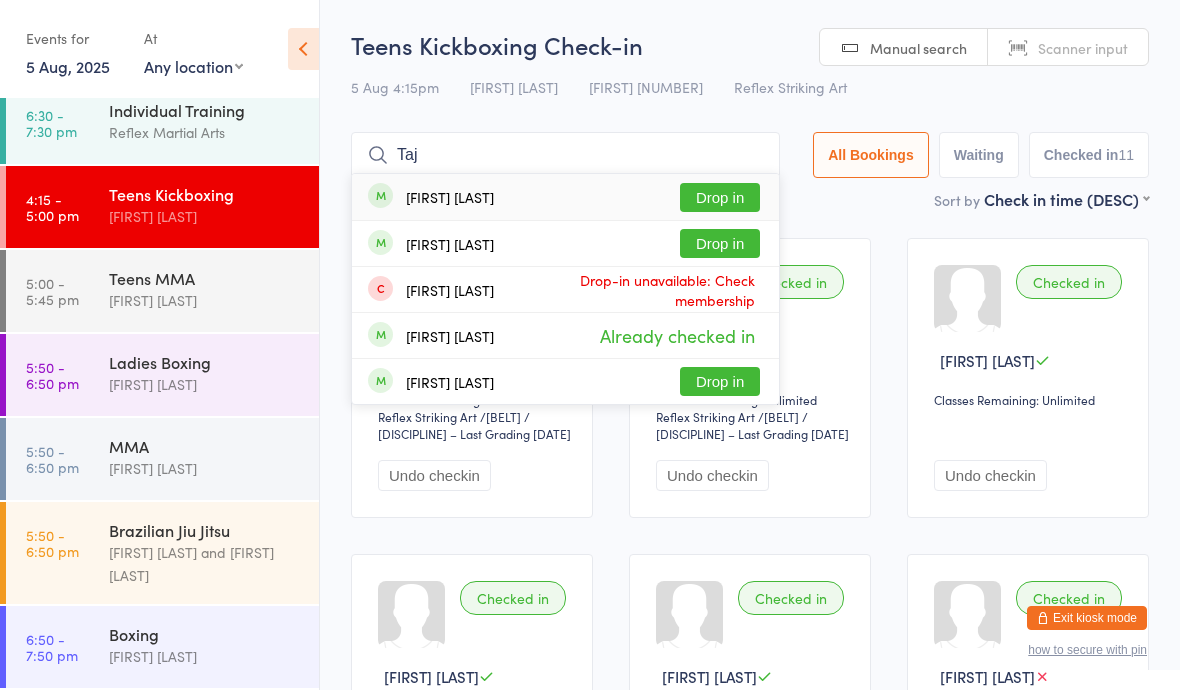 type on "Taj" 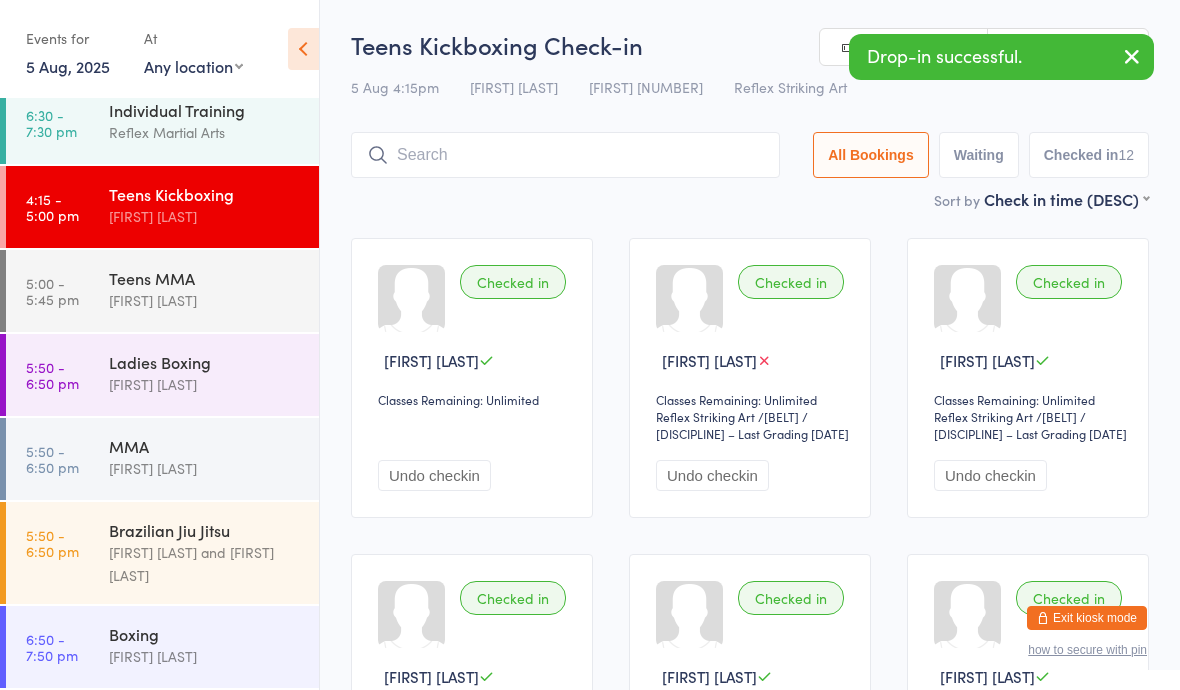 click on "Teens MMA [FIRST] [LAST]" at bounding box center (214, 289) 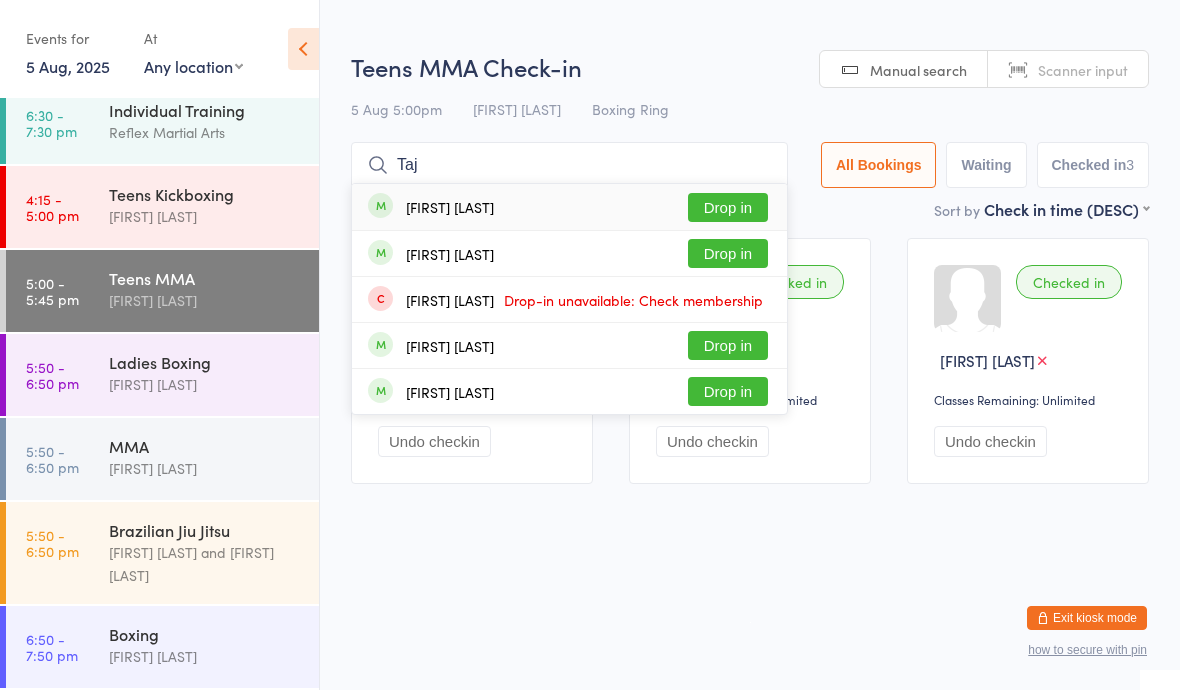 type on "Taj" 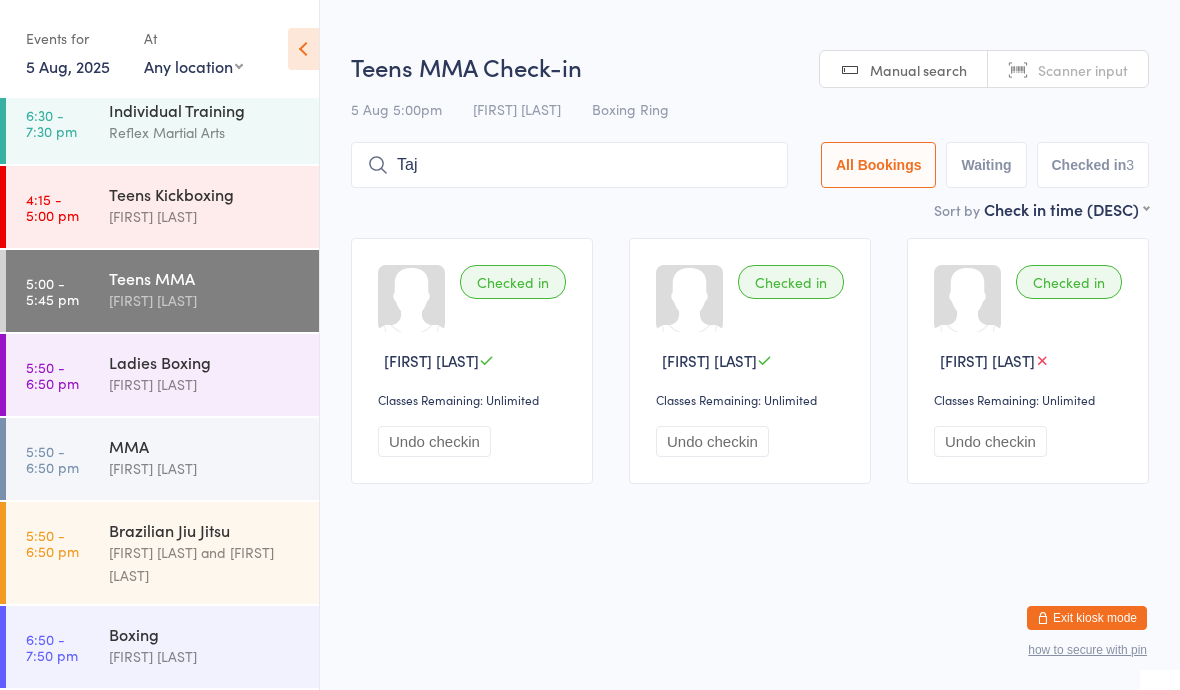 type 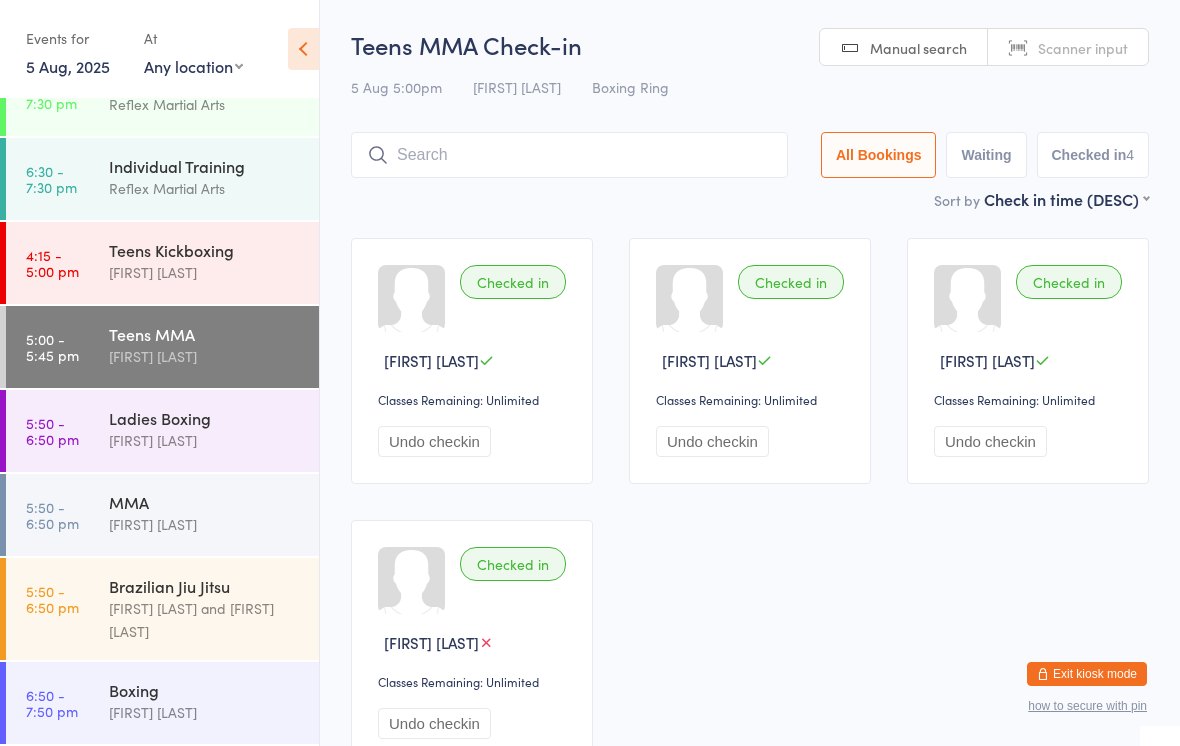 scroll, scrollTop: 130, scrollLeft: 0, axis: vertical 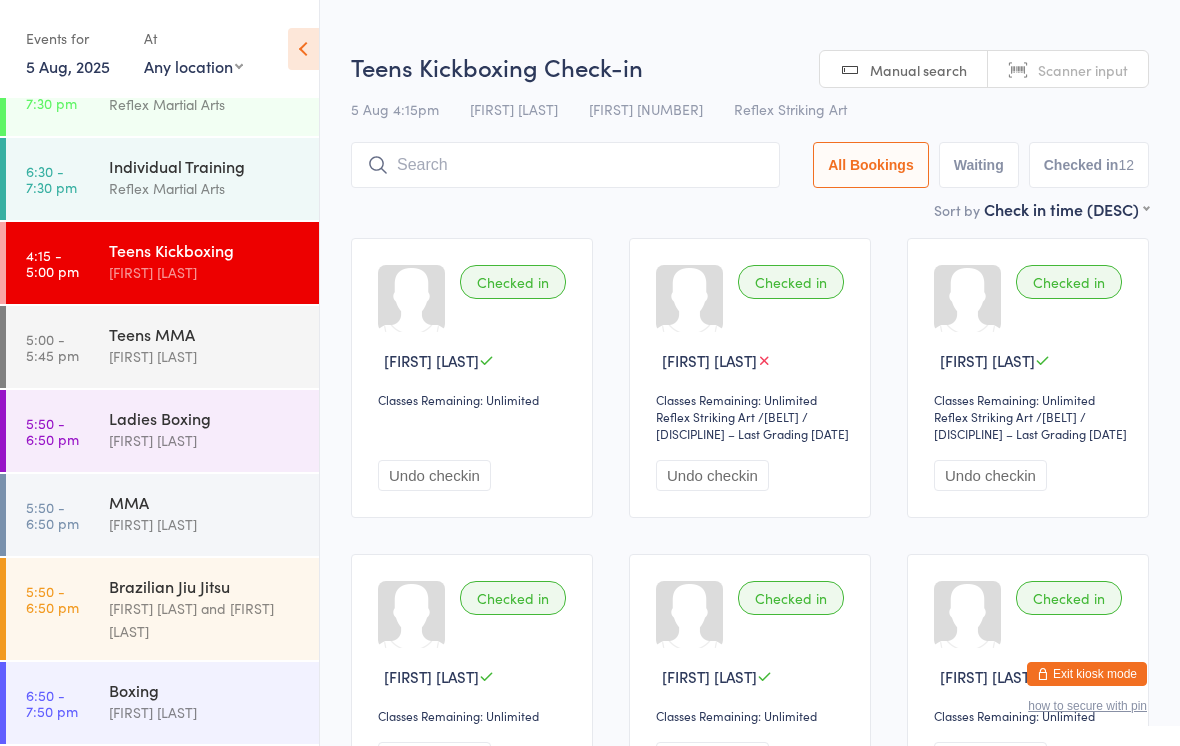 click on "Undo checkin" at bounding box center [1031, 475] 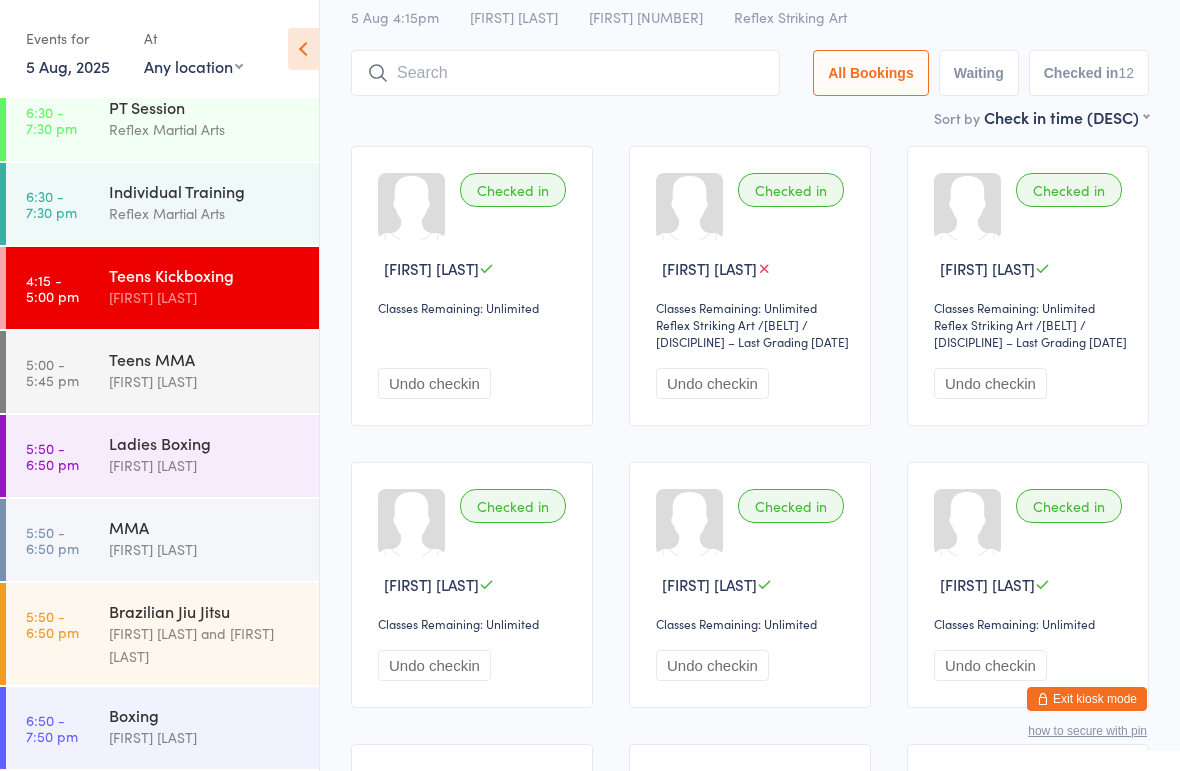 scroll, scrollTop: 146, scrollLeft: 0, axis: vertical 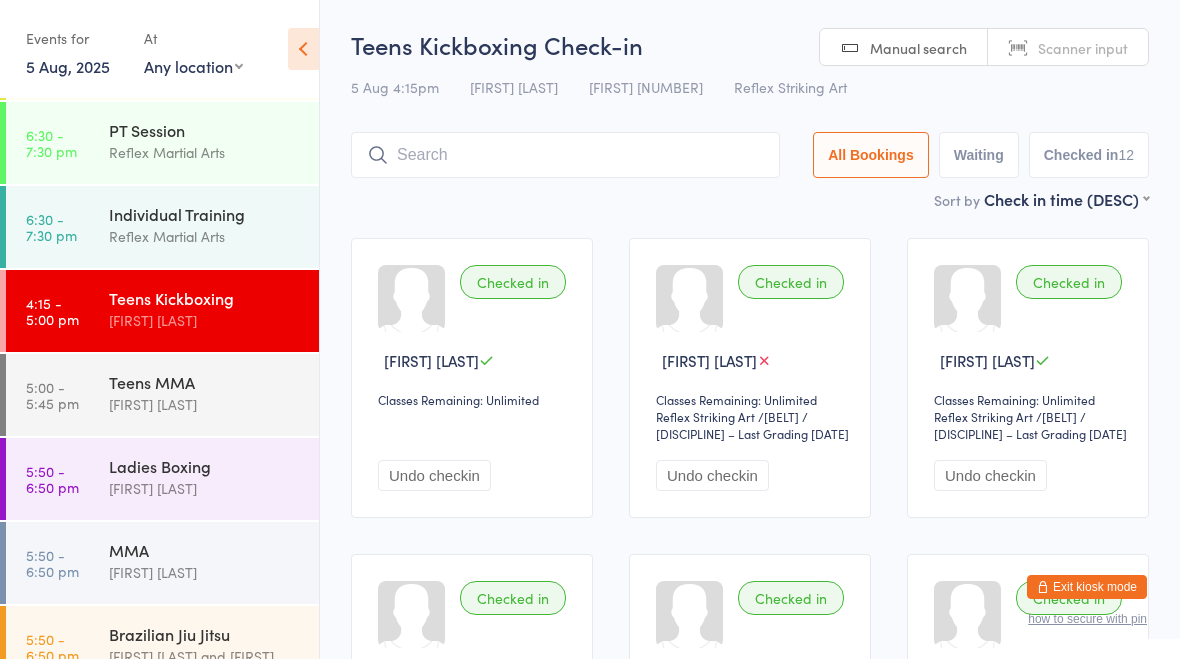 click at bounding box center [565, 155] 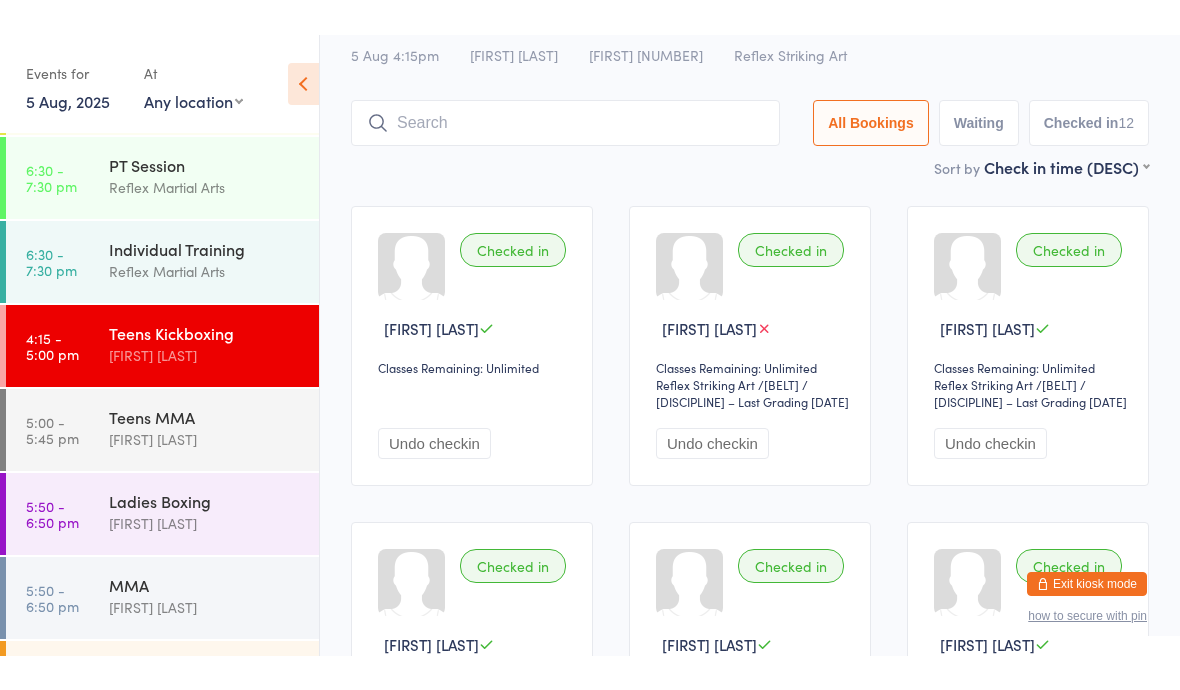 scroll, scrollTop: 134, scrollLeft: 0, axis: vertical 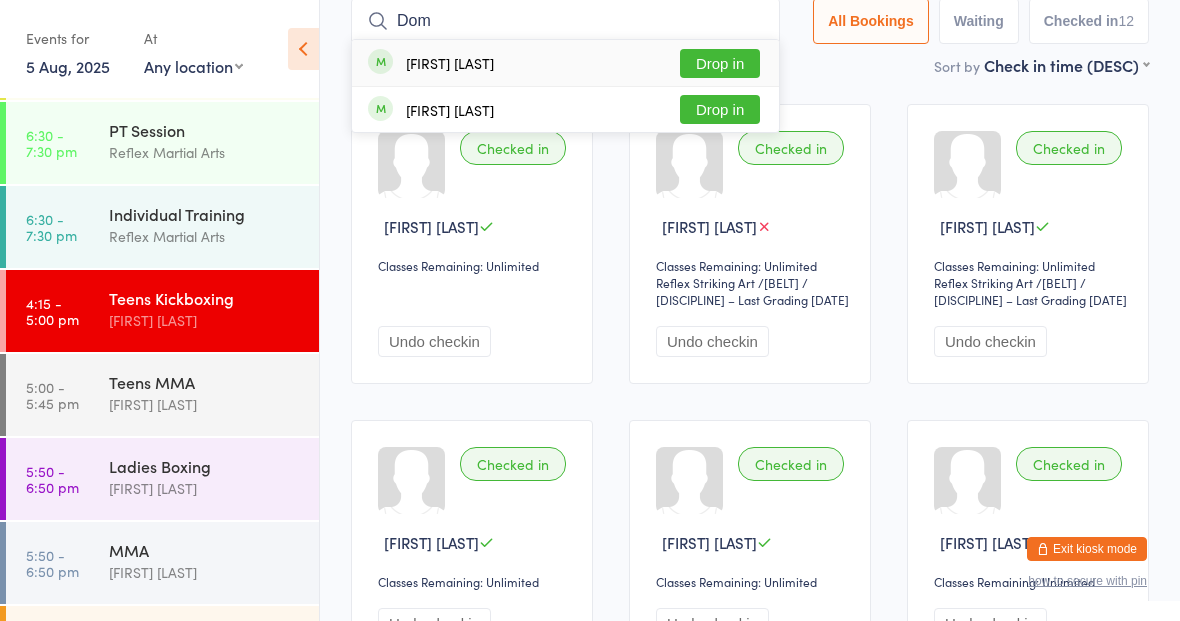 type on "Dom" 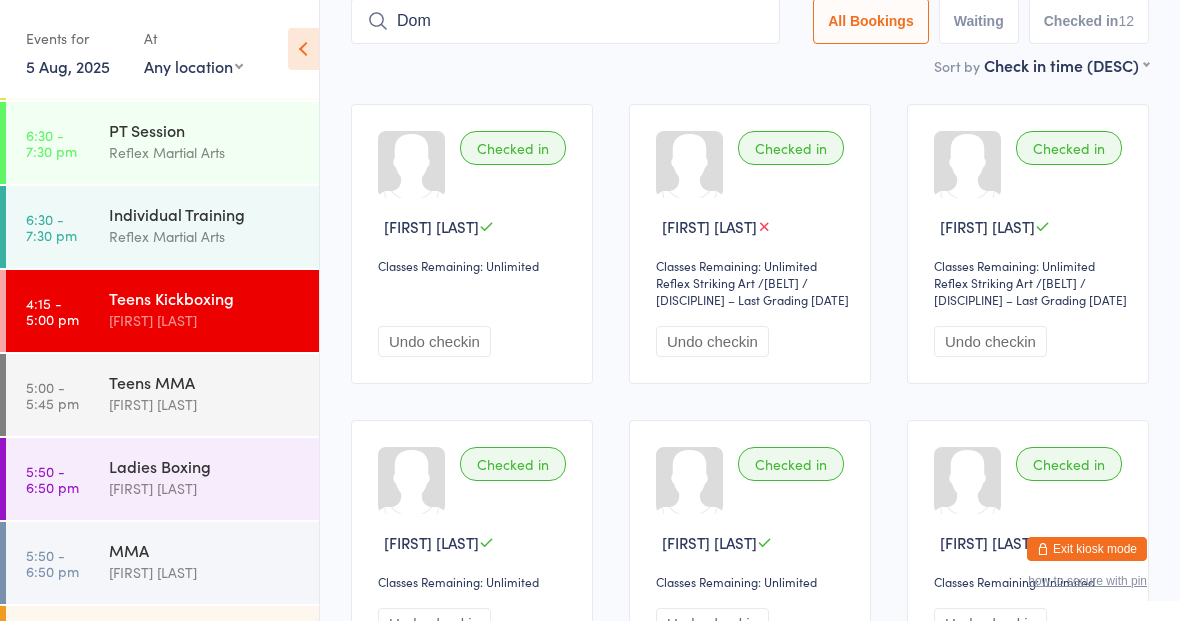 type 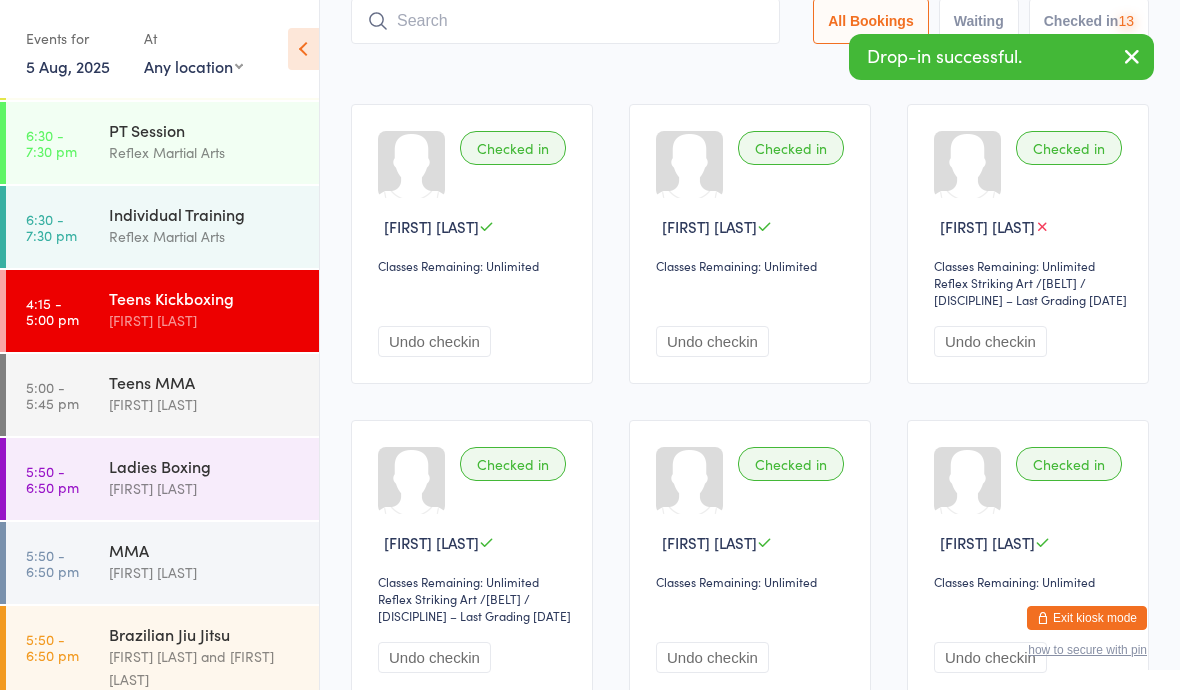 click on "[FIRST] [LAST]" at bounding box center (205, 404) 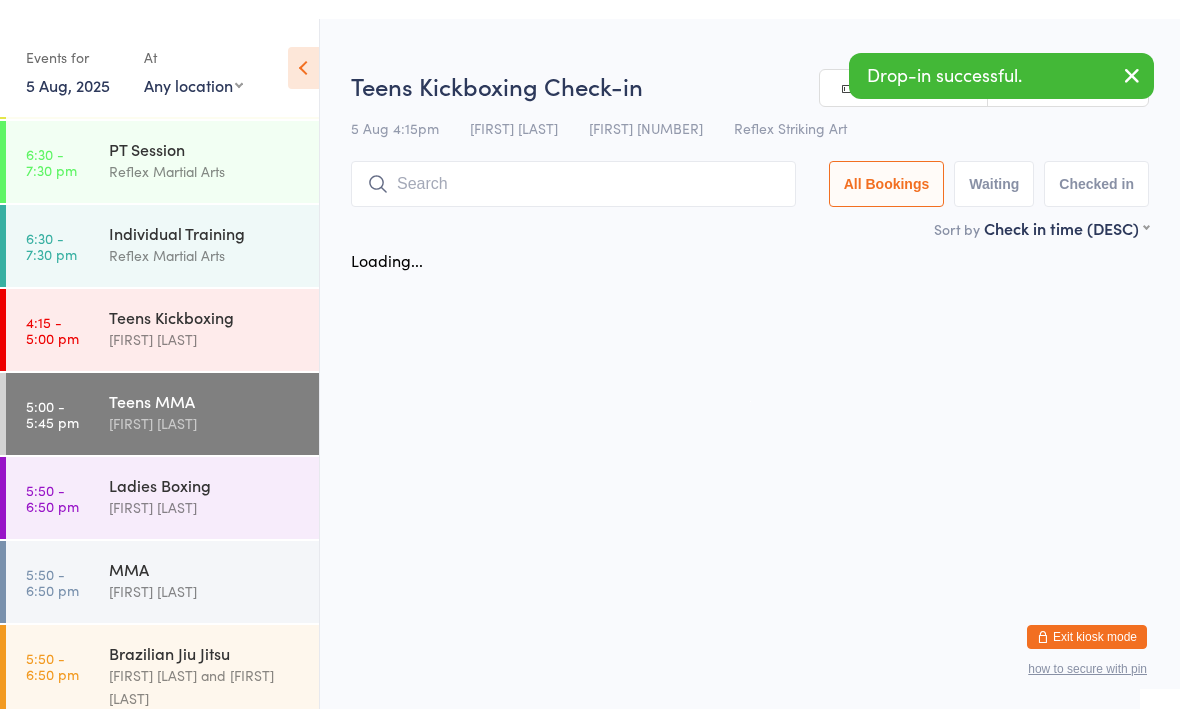 scroll, scrollTop: 0, scrollLeft: 0, axis: both 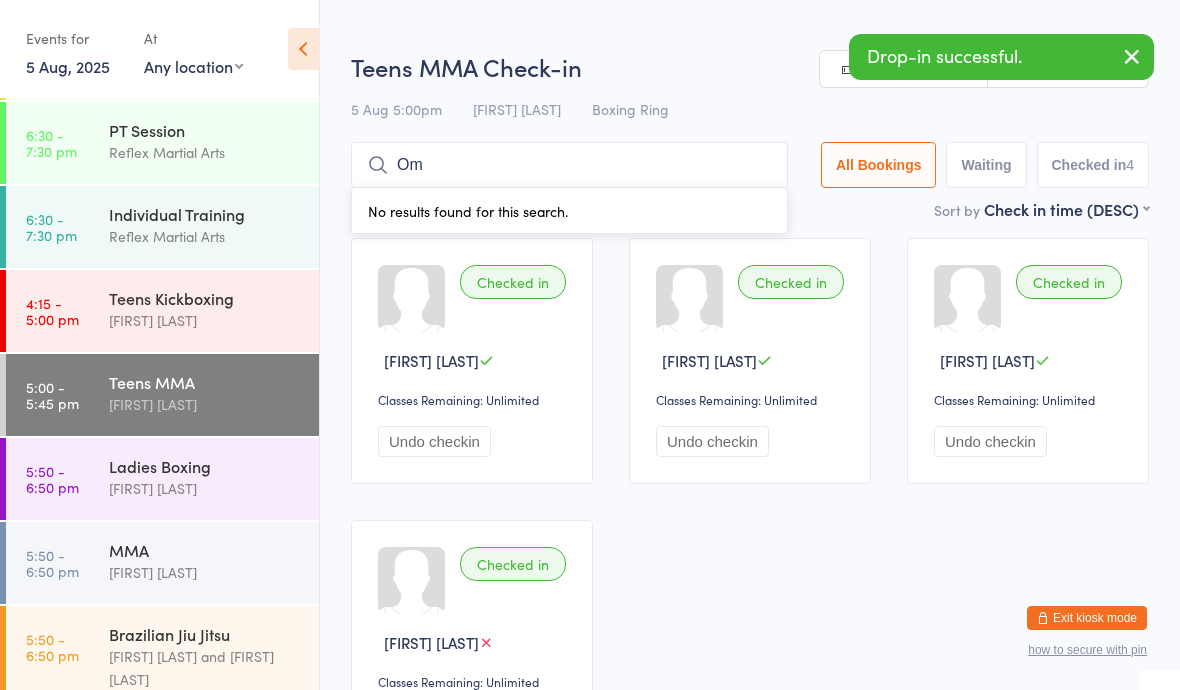 type on "O" 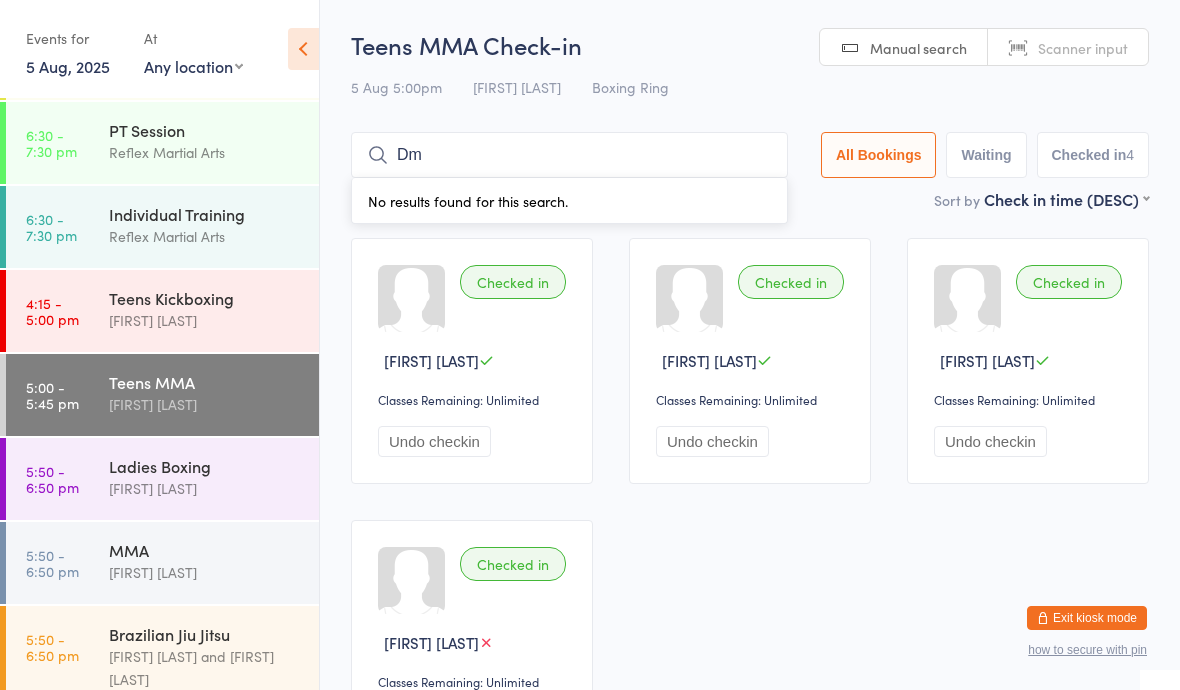 type on "D" 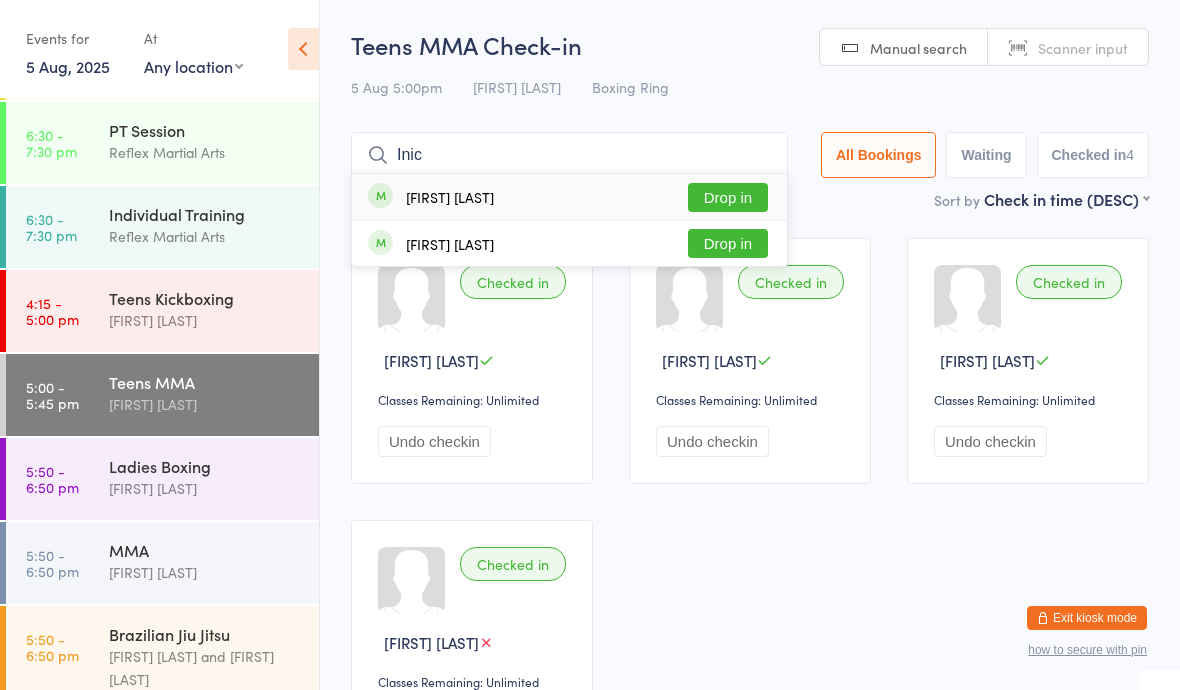 type on "Inic" 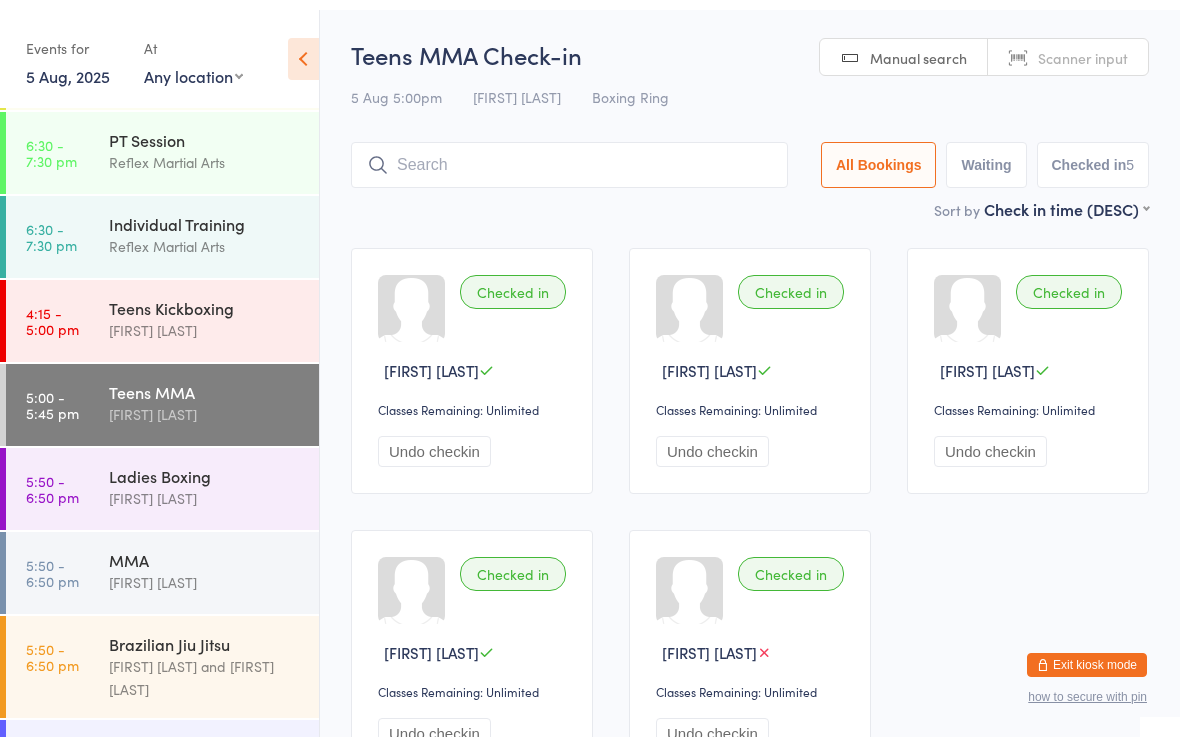 scroll, scrollTop: 22, scrollLeft: 0, axis: vertical 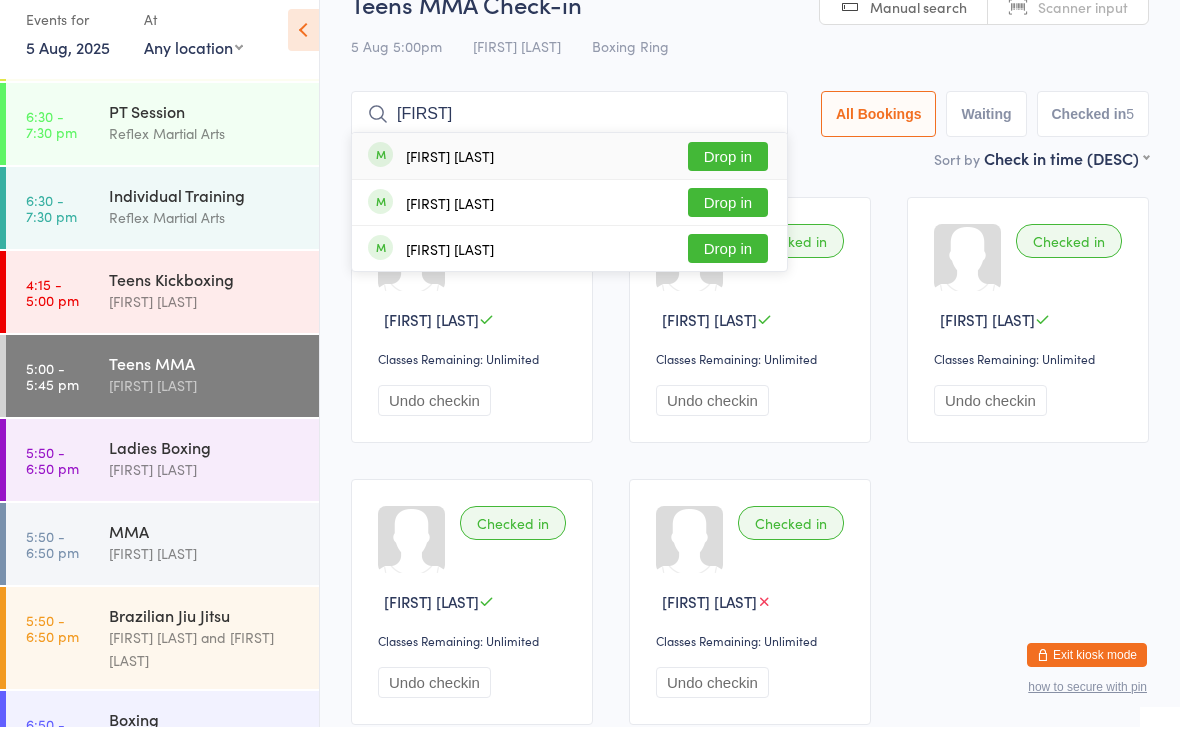 type on "[FIRST]" 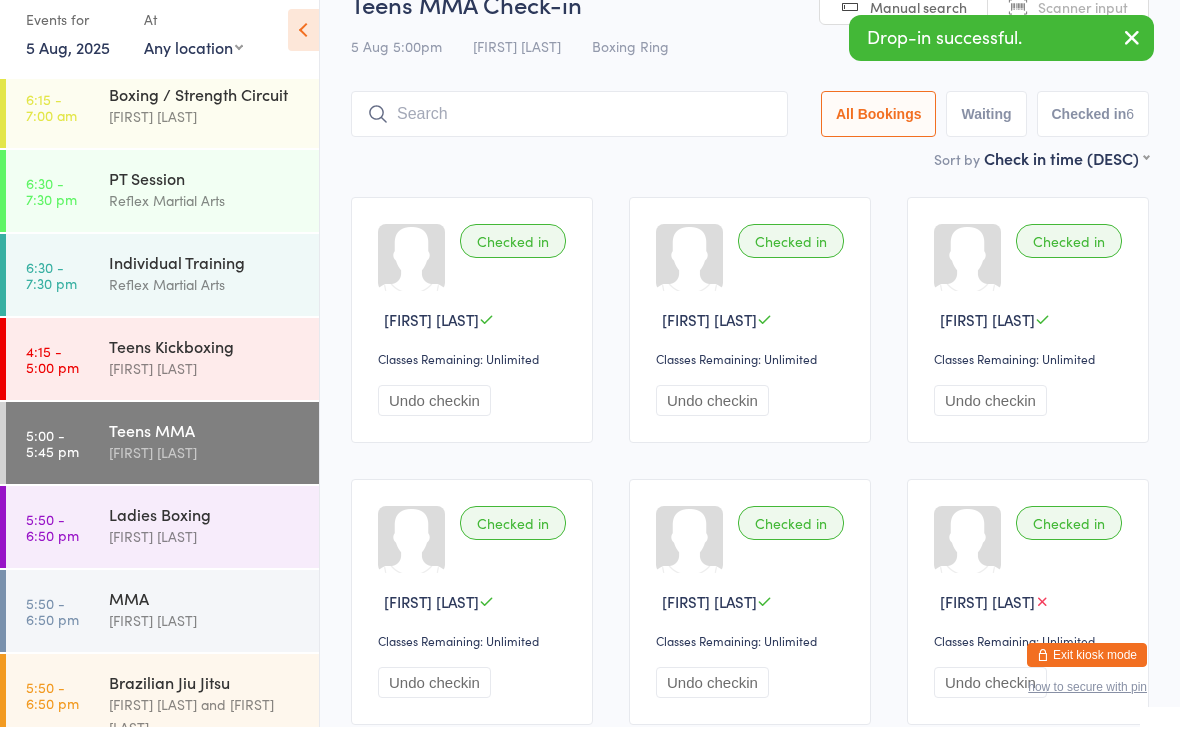 scroll, scrollTop: 10, scrollLeft: 0, axis: vertical 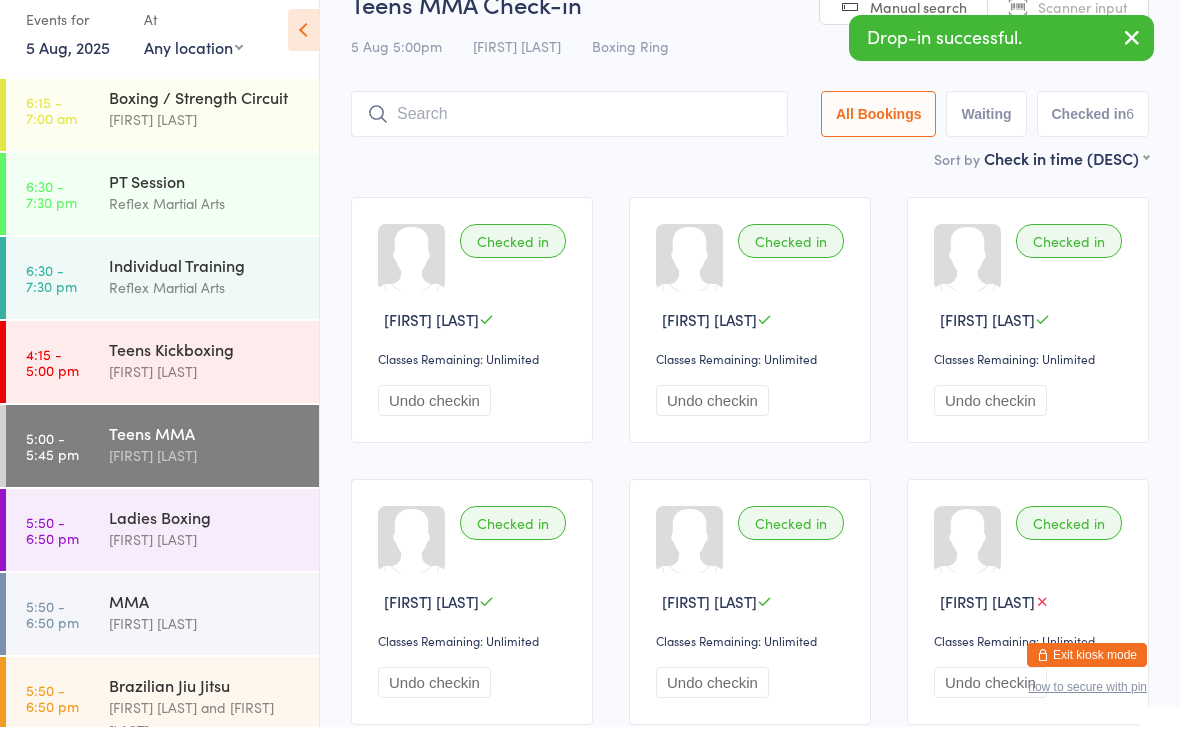 click on "PT Session" at bounding box center [205, 200] 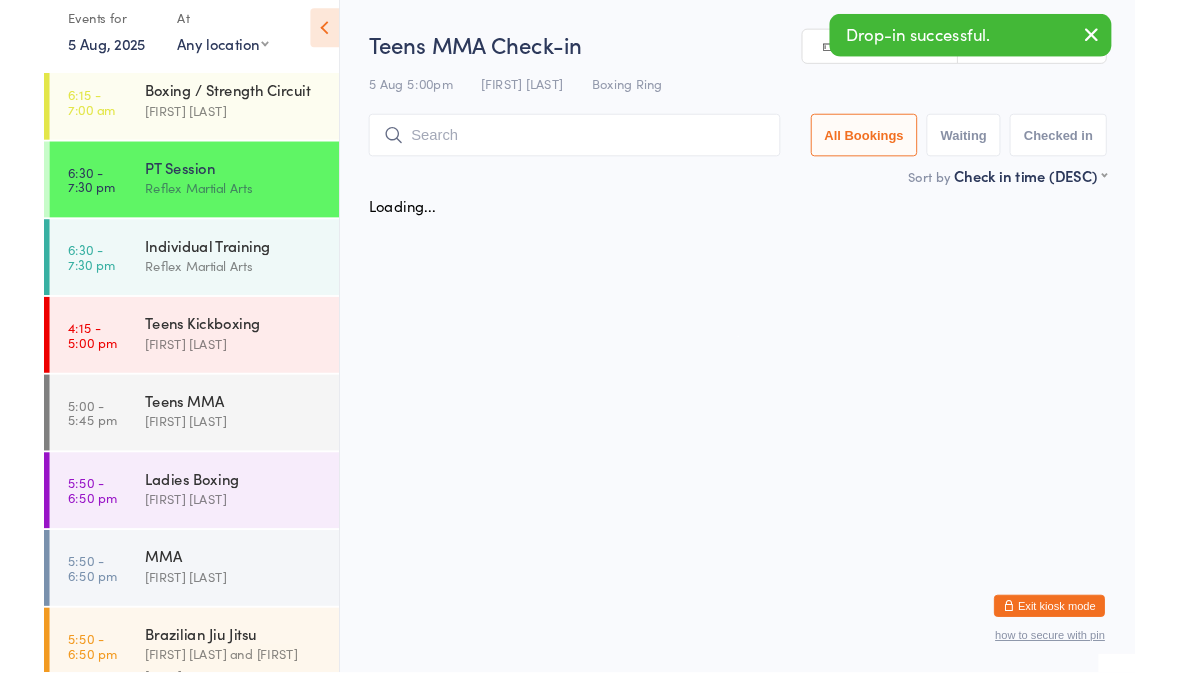 scroll, scrollTop: 0, scrollLeft: 0, axis: both 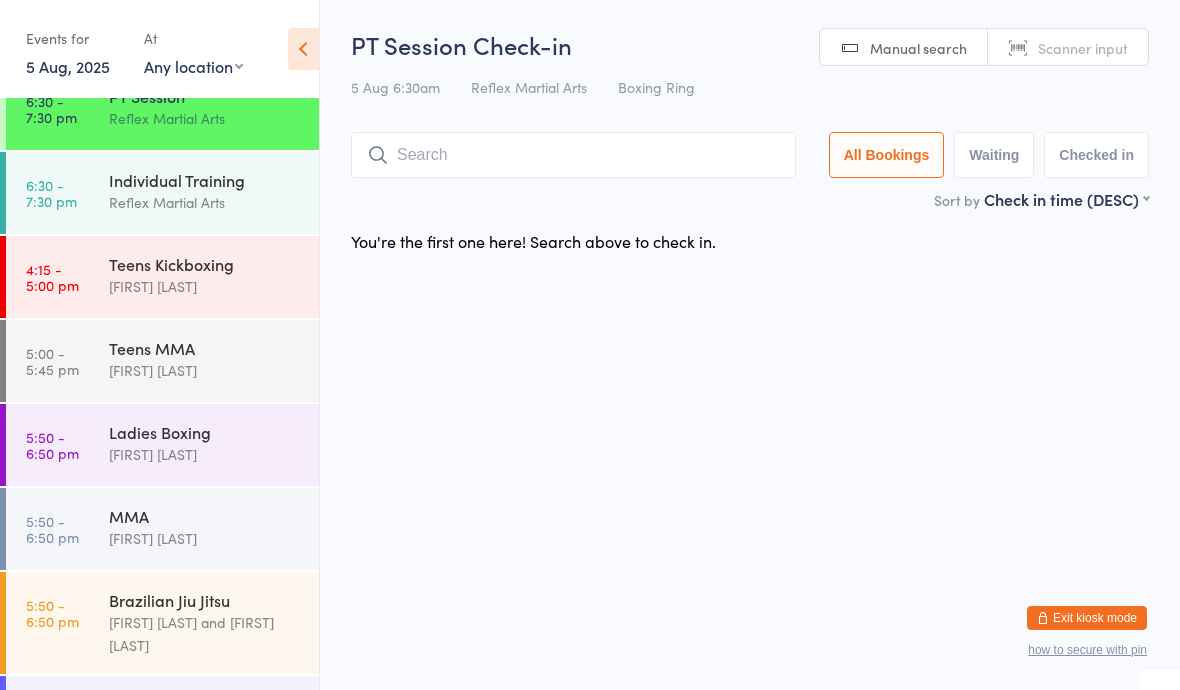 click on "[FIRST] [LAST]" at bounding box center [205, 286] 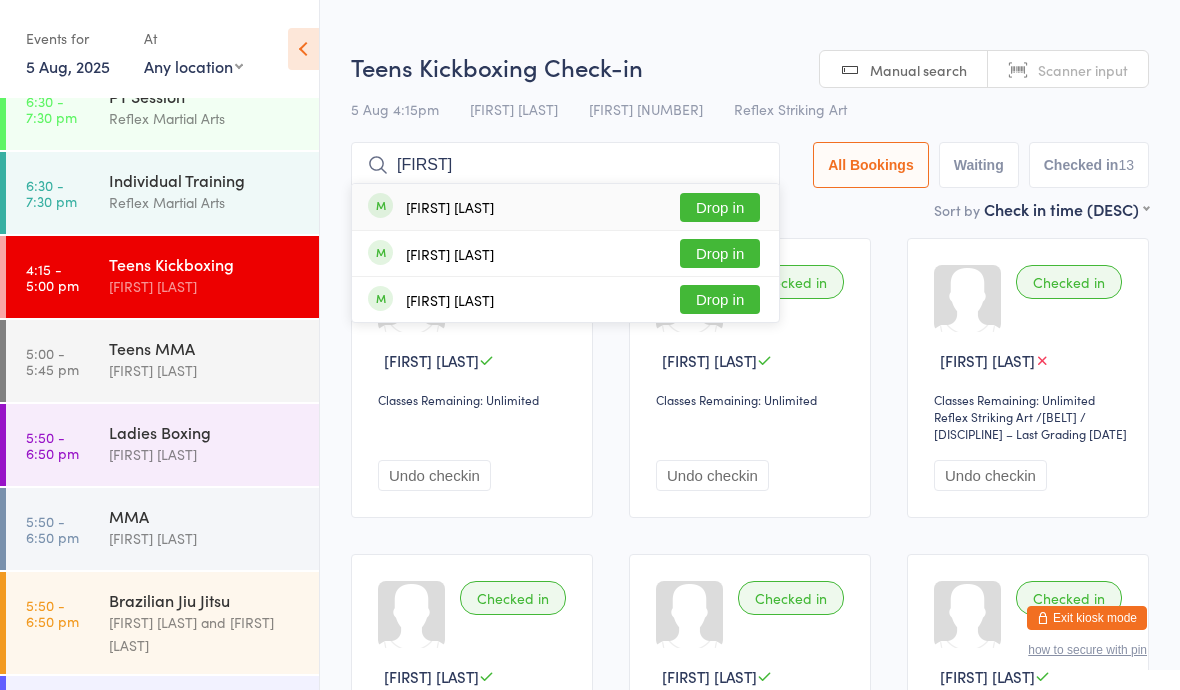 type on "[FIRST]" 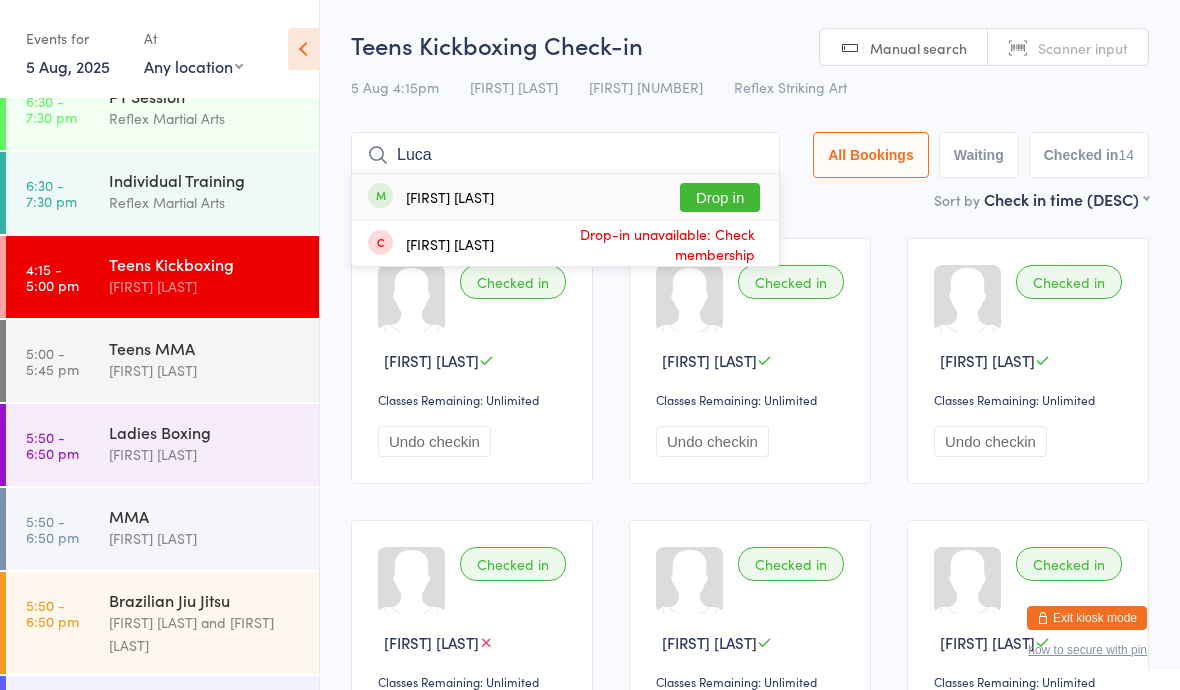 type on "Luca" 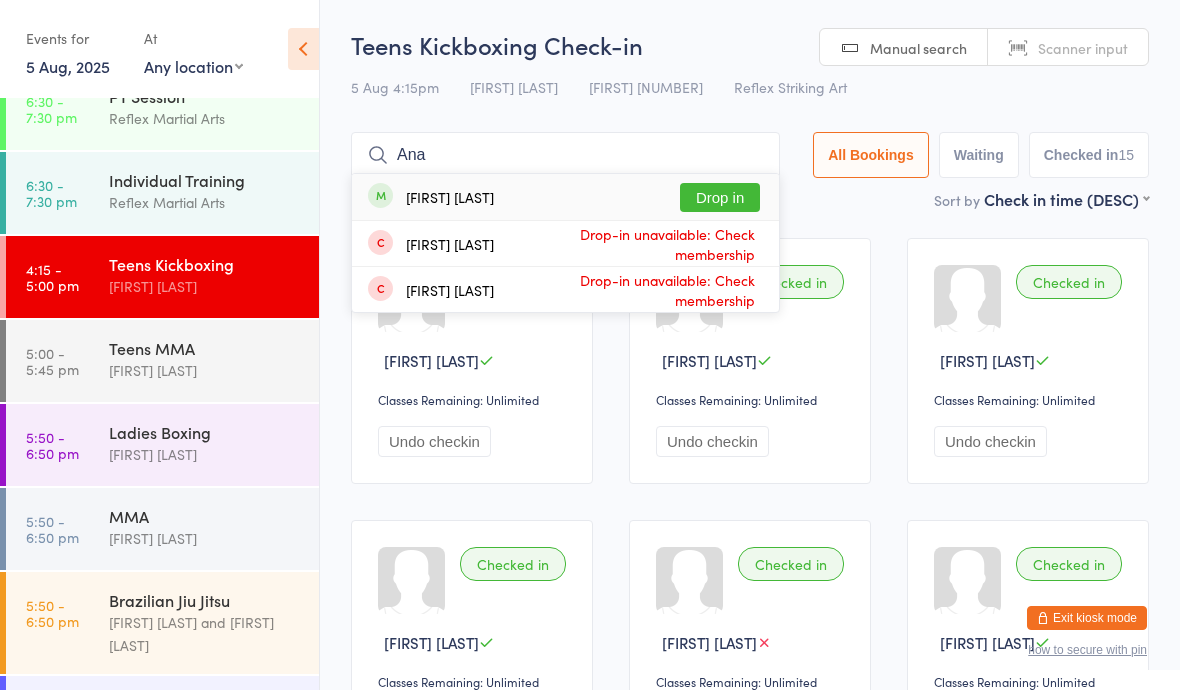 type on "Ana" 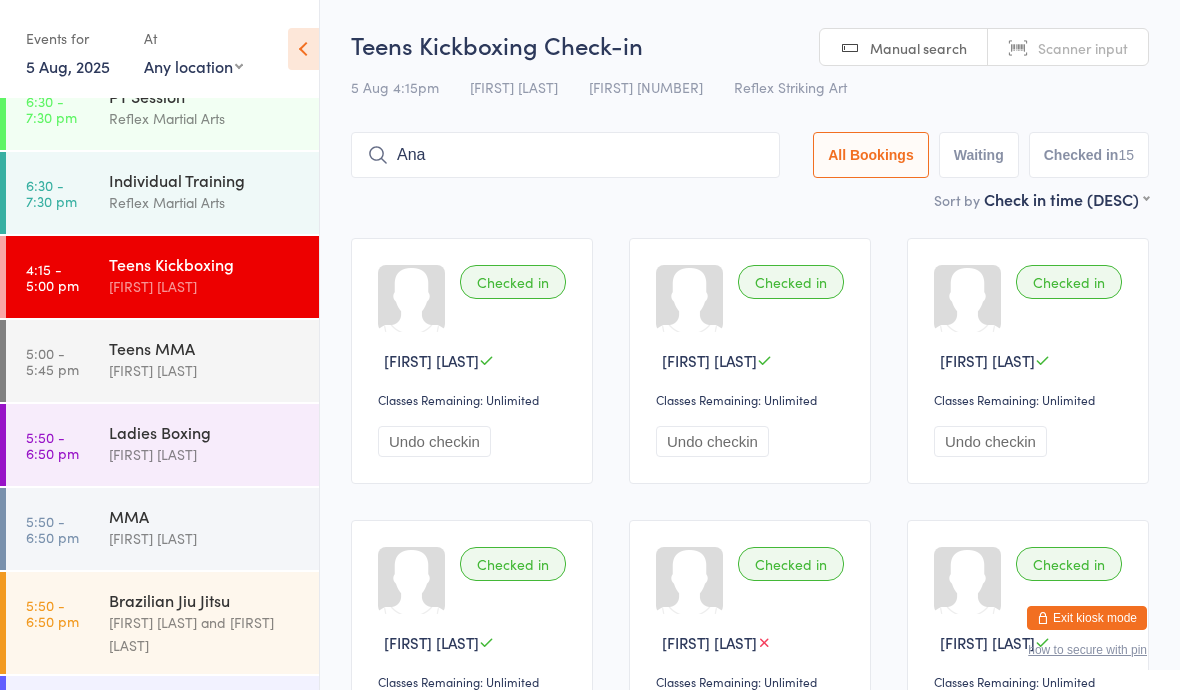 type 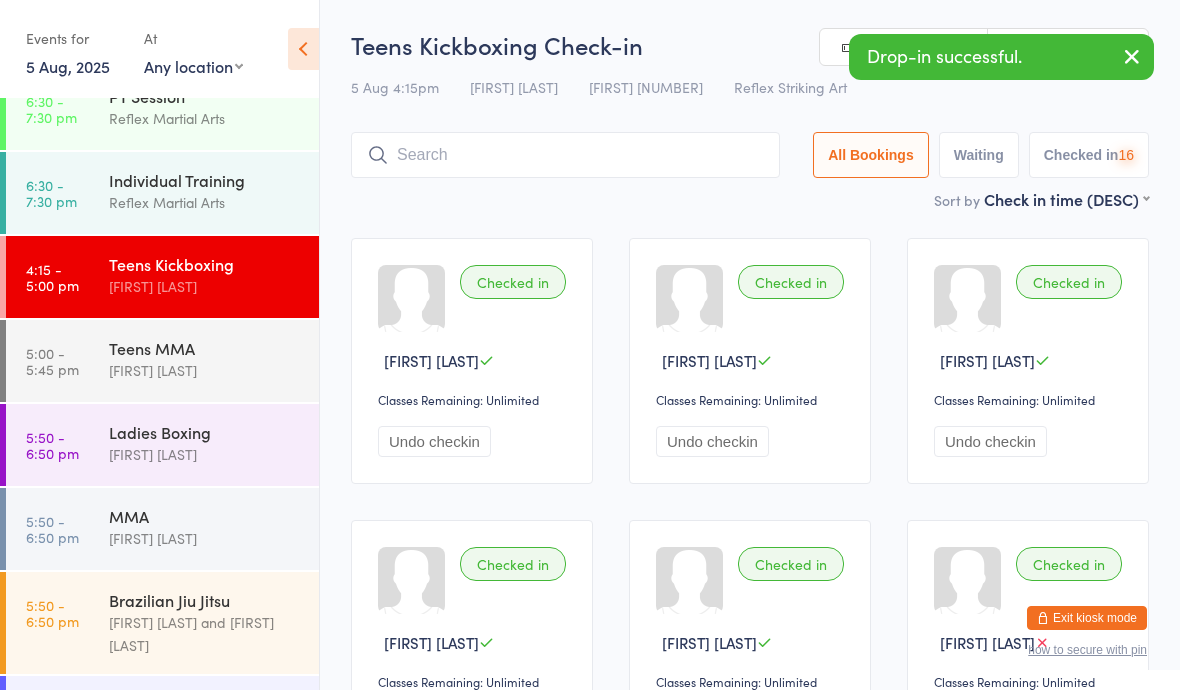 click on "Teens MMA" at bounding box center (205, 348) 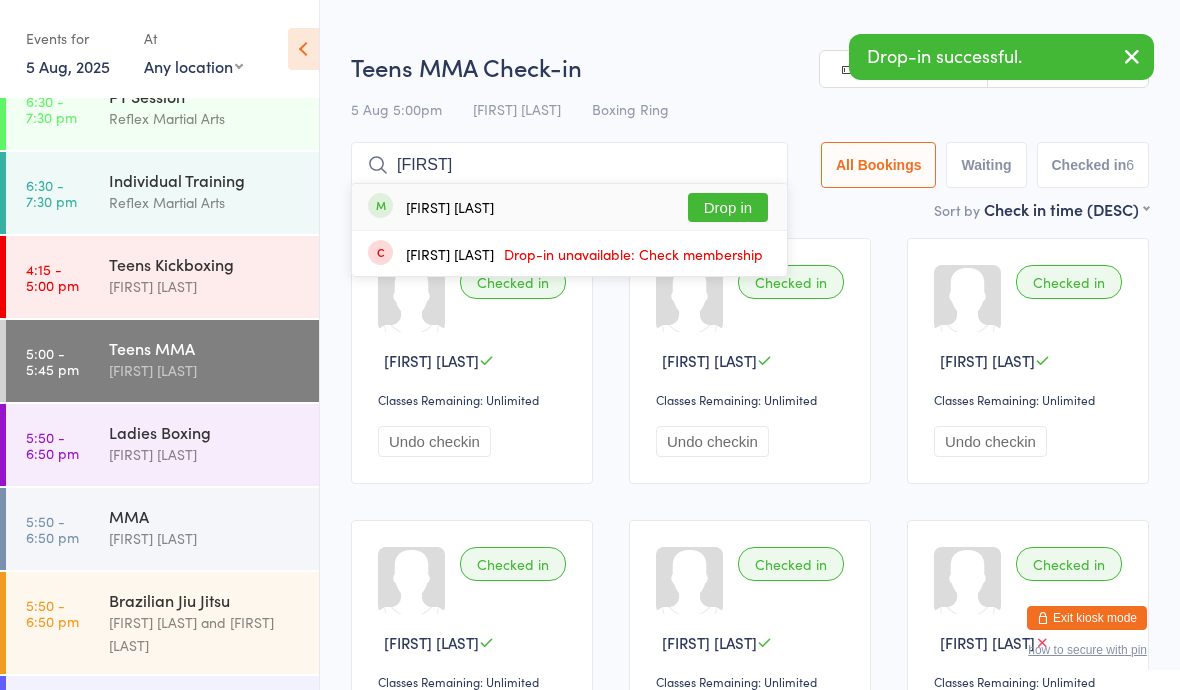 type on "[FIRST]" 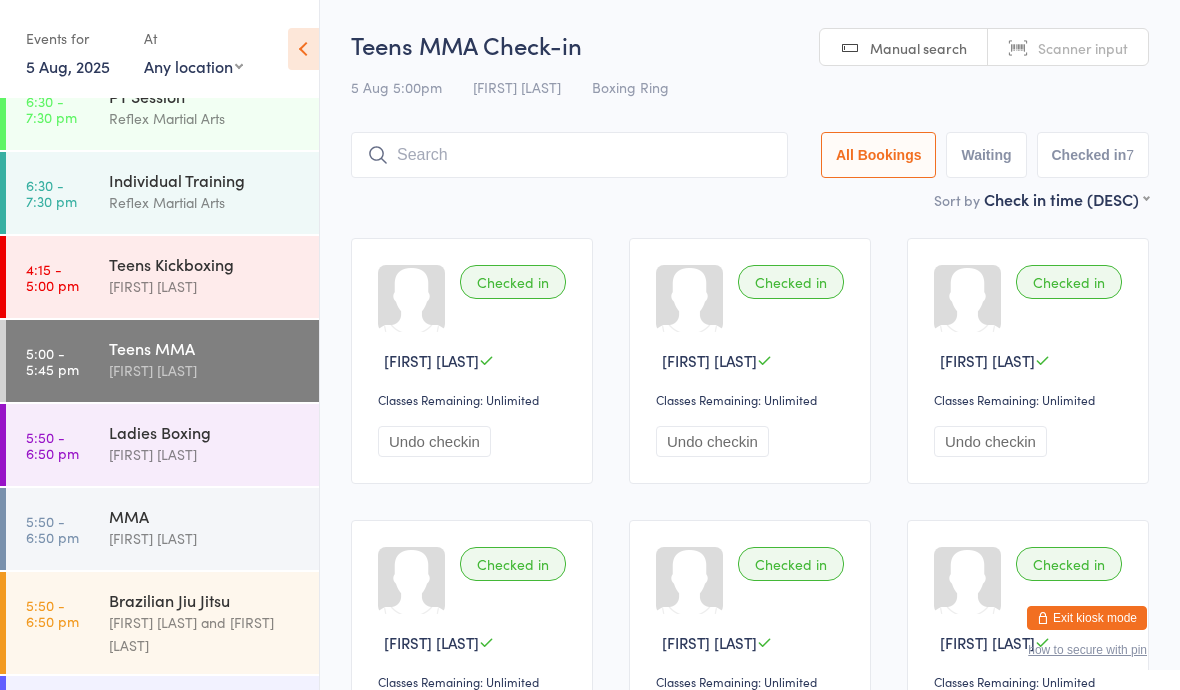 click on "Teens Kickboxing" at bounding box center [205, 264] 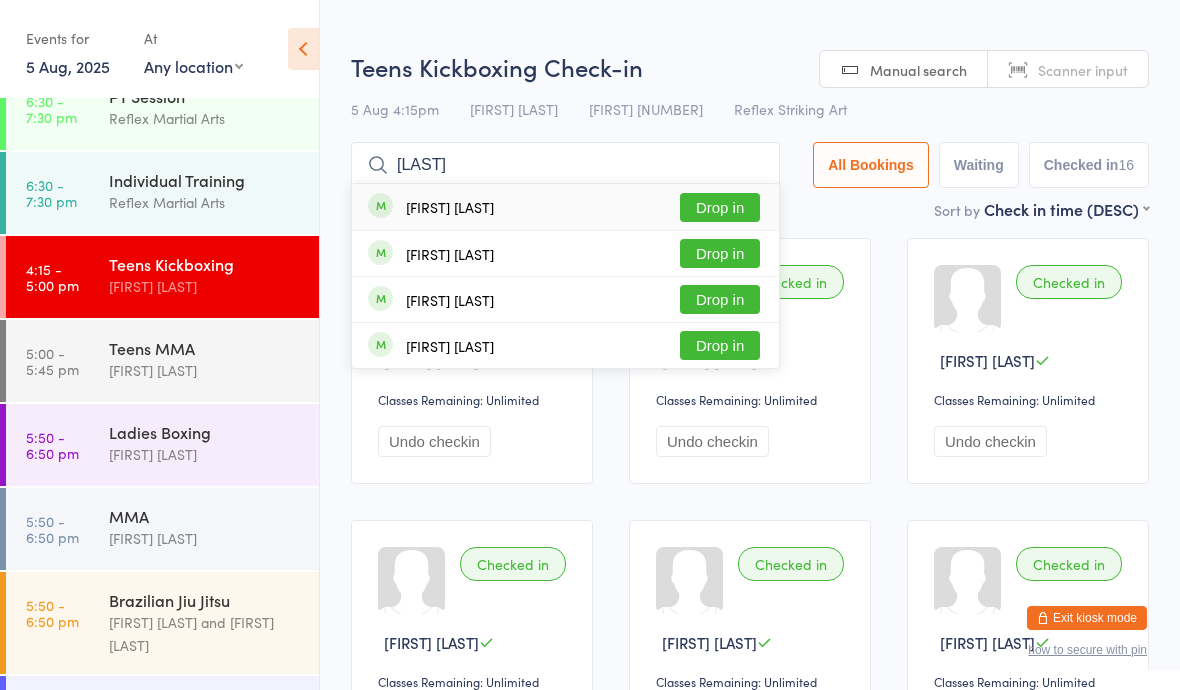 type on "[LAST]" 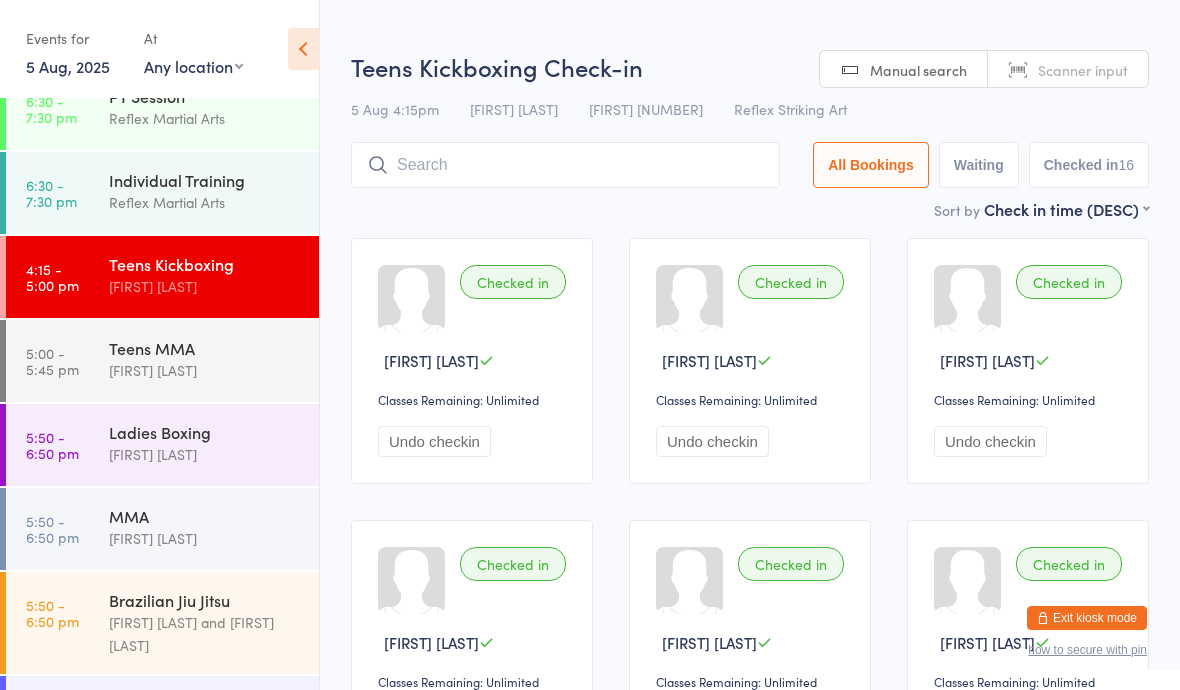 click on "Checked in [FIRST] [LAST] Classes Remaining: Unlimited Undo checkin" at bounding box center [750, 361] 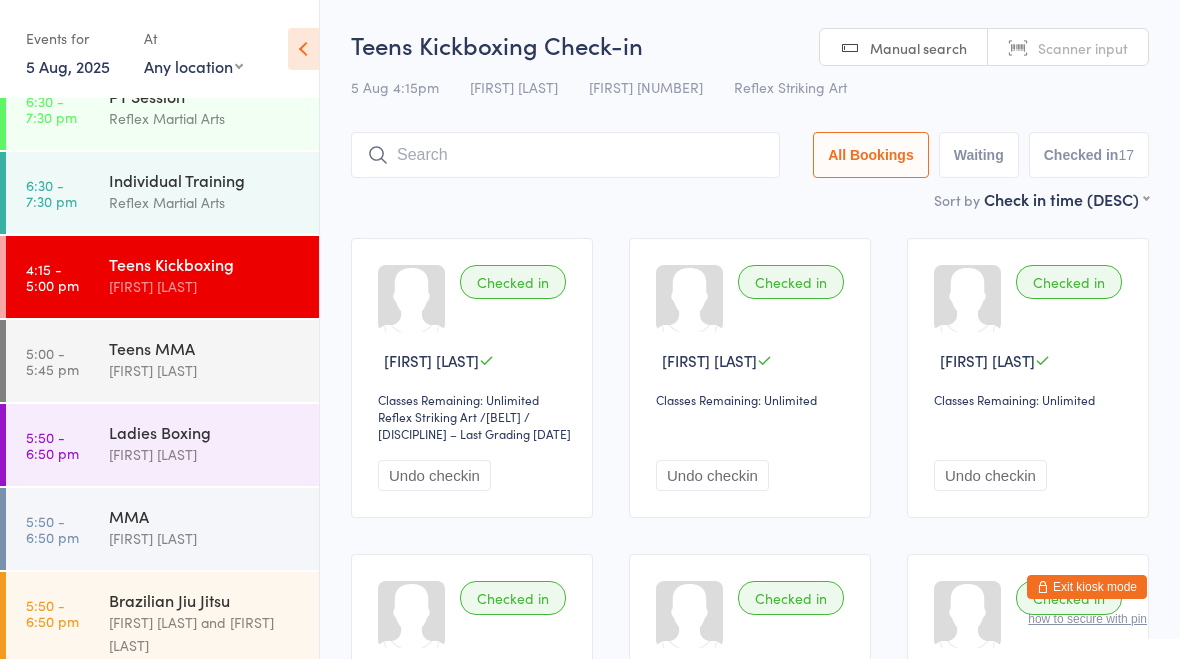 click at bounding box center (565, 155) 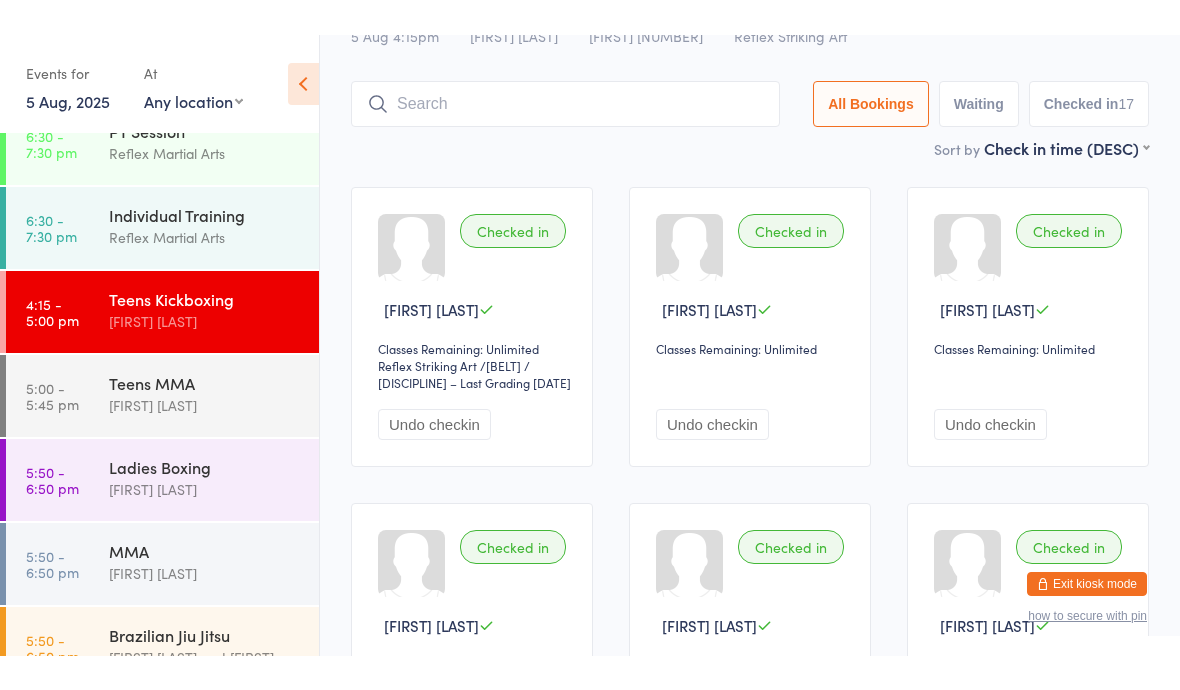 scroll, scrollTop: 134, scrollLeft: 0, axis: vertical 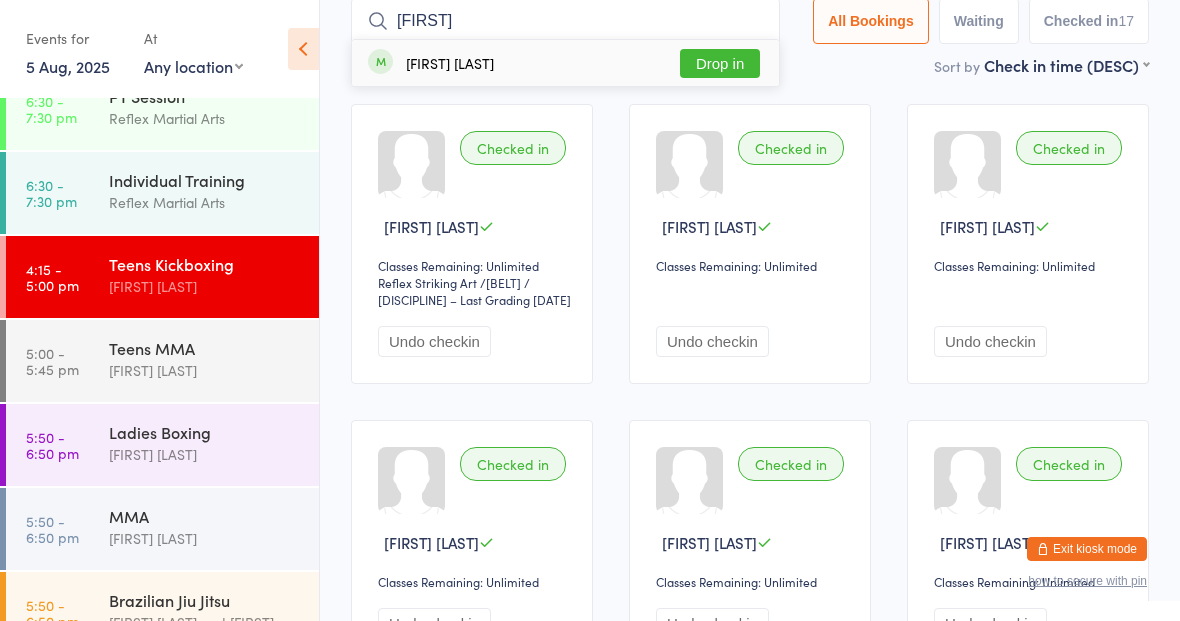 type on "[FIRST]" 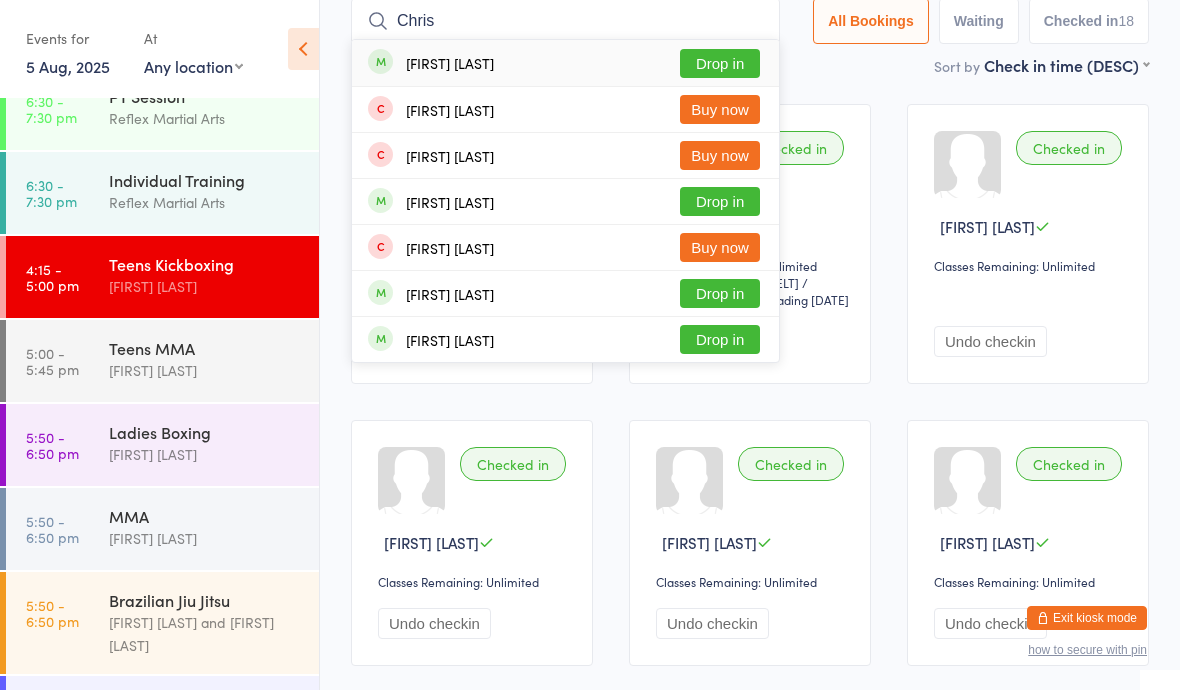 type on "Chris" 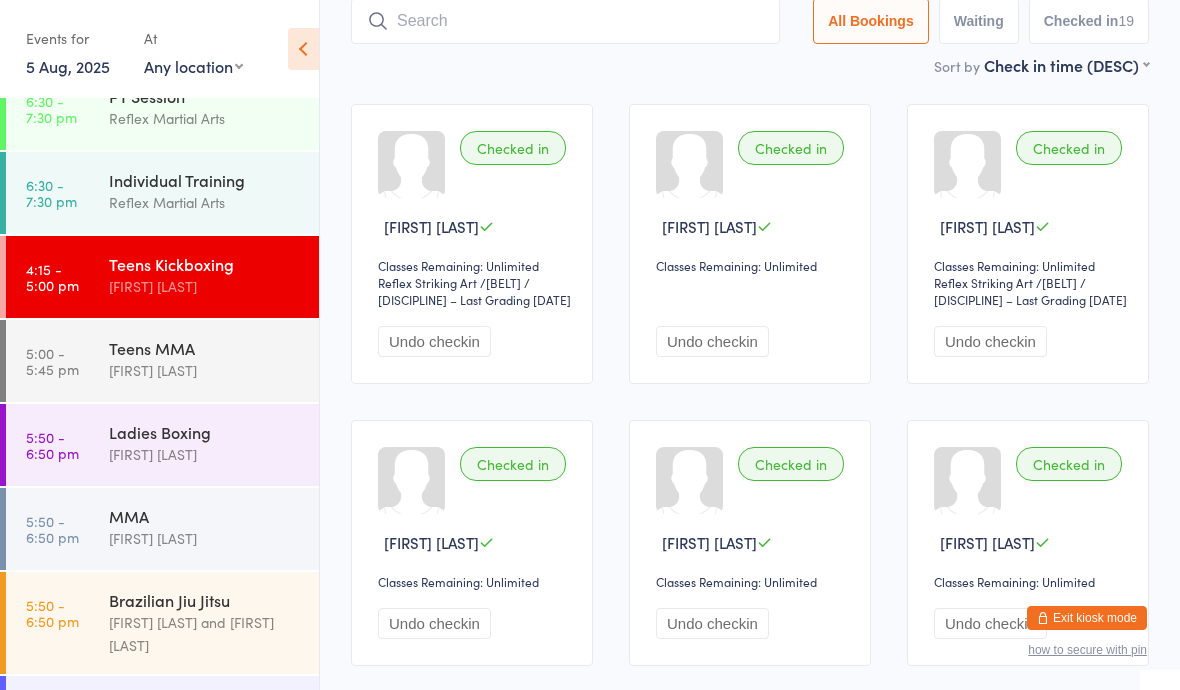 click on "Reflex Martial Arts" at bounding box center [205, 202] 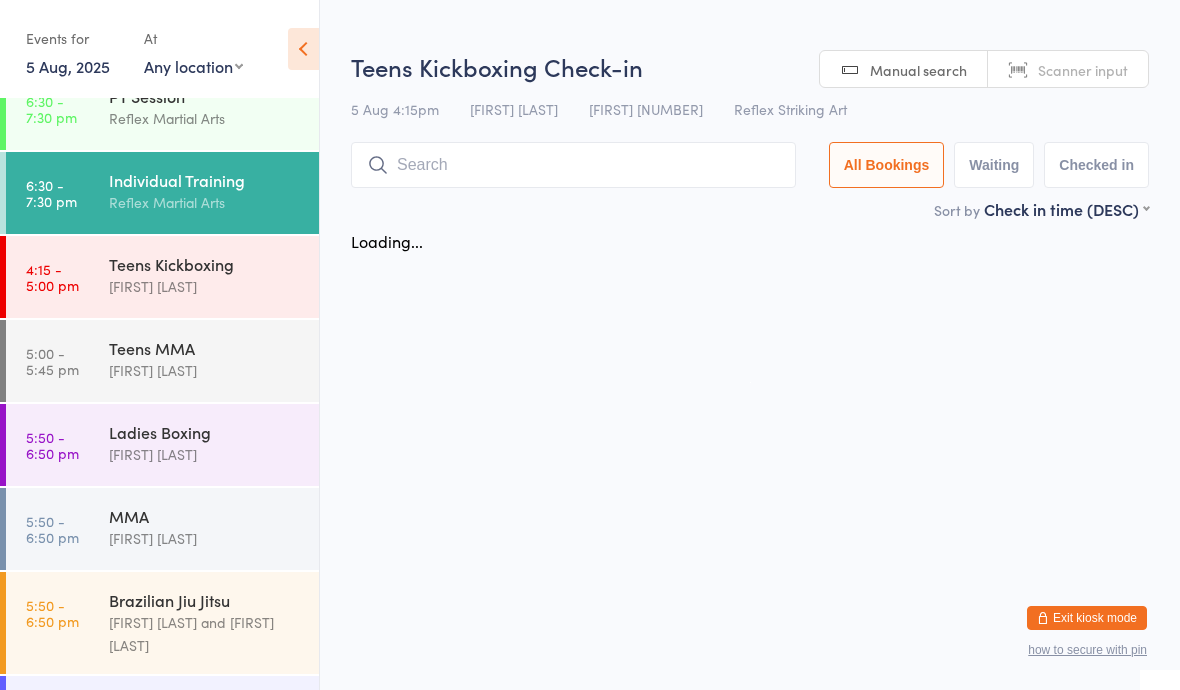 scroll, scrollTop: 0, scrollLeft: 0, axis: both 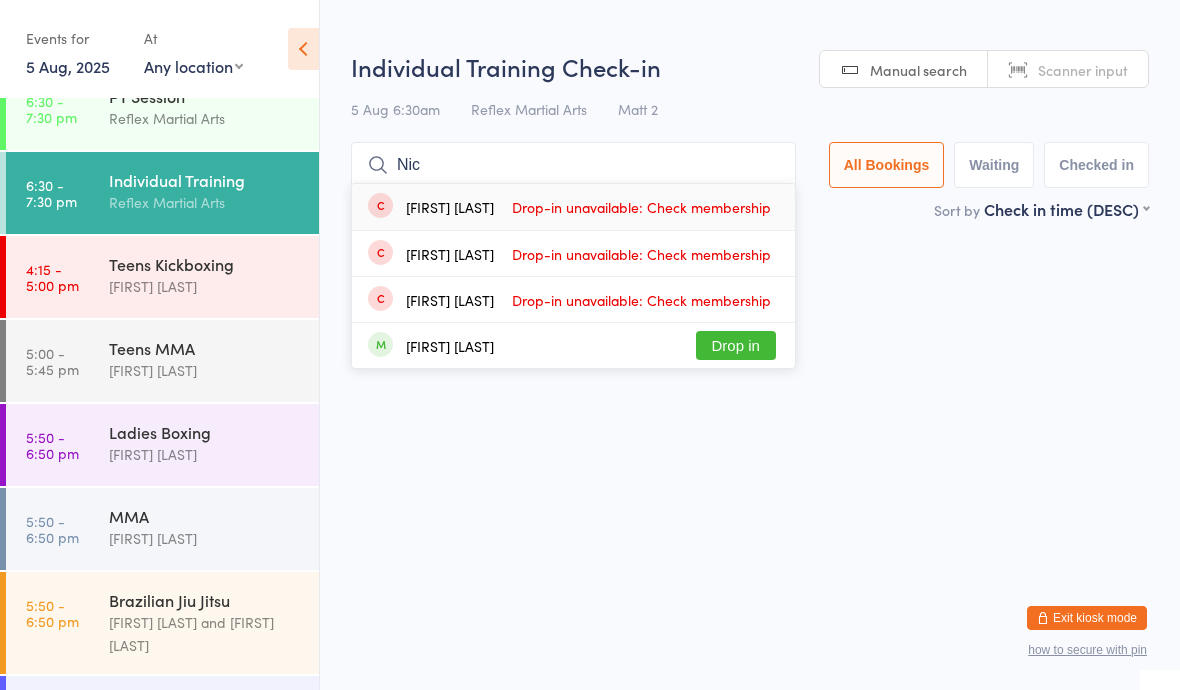 type on "Nic" 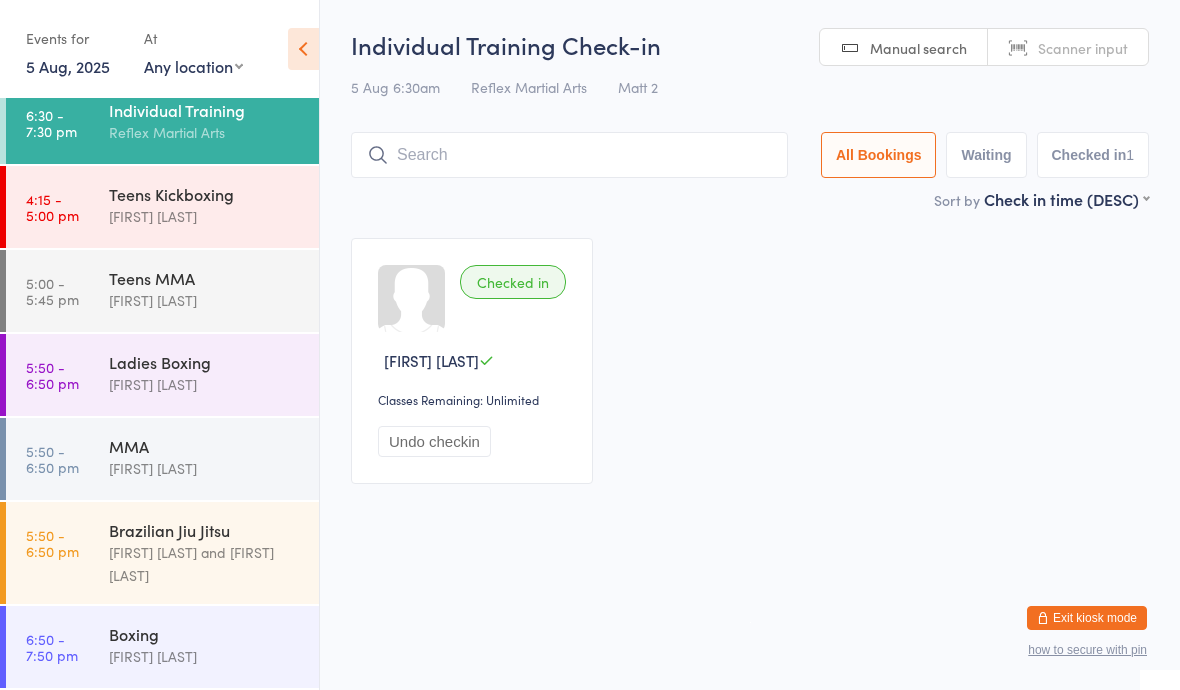 scroll, scrollTop: 186, scrollLeft: 0, axis: vertical 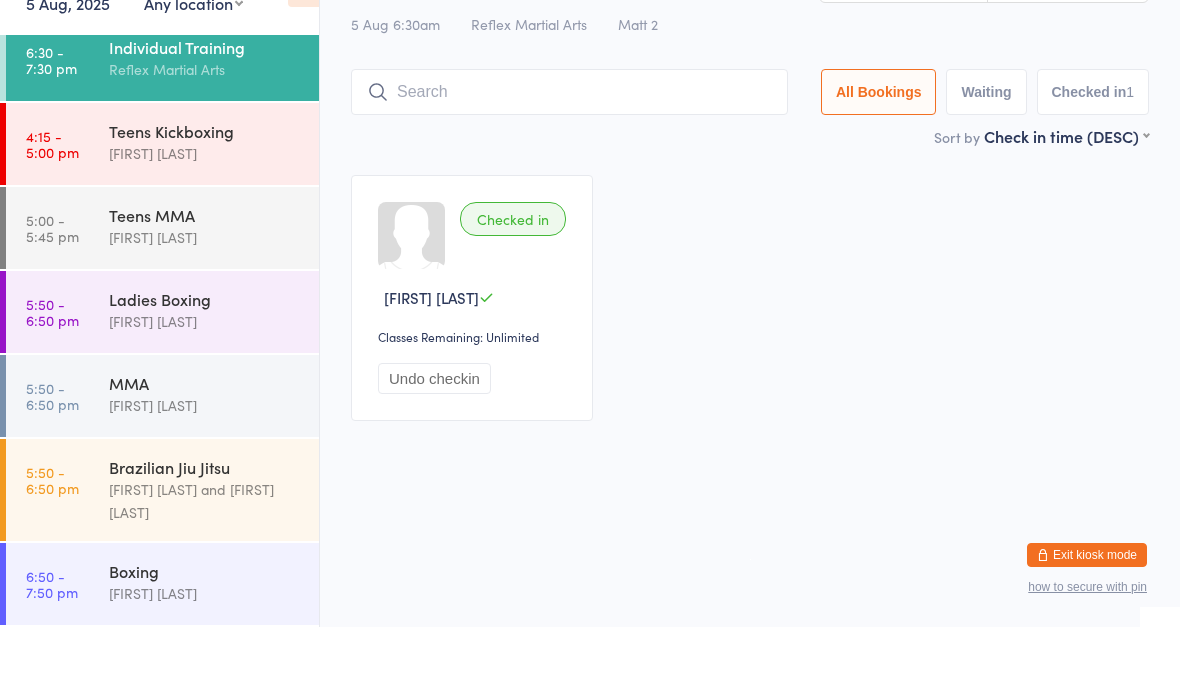 click on "MMA" at bounding box center (205, 446) 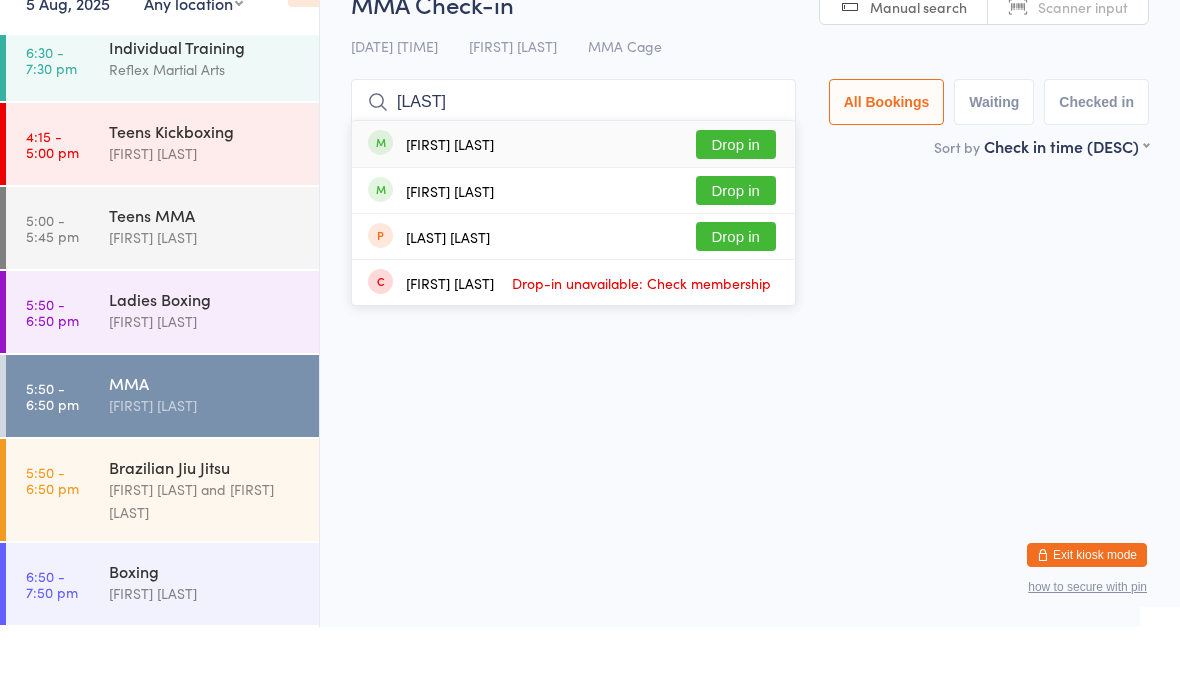type on "[LAST]" 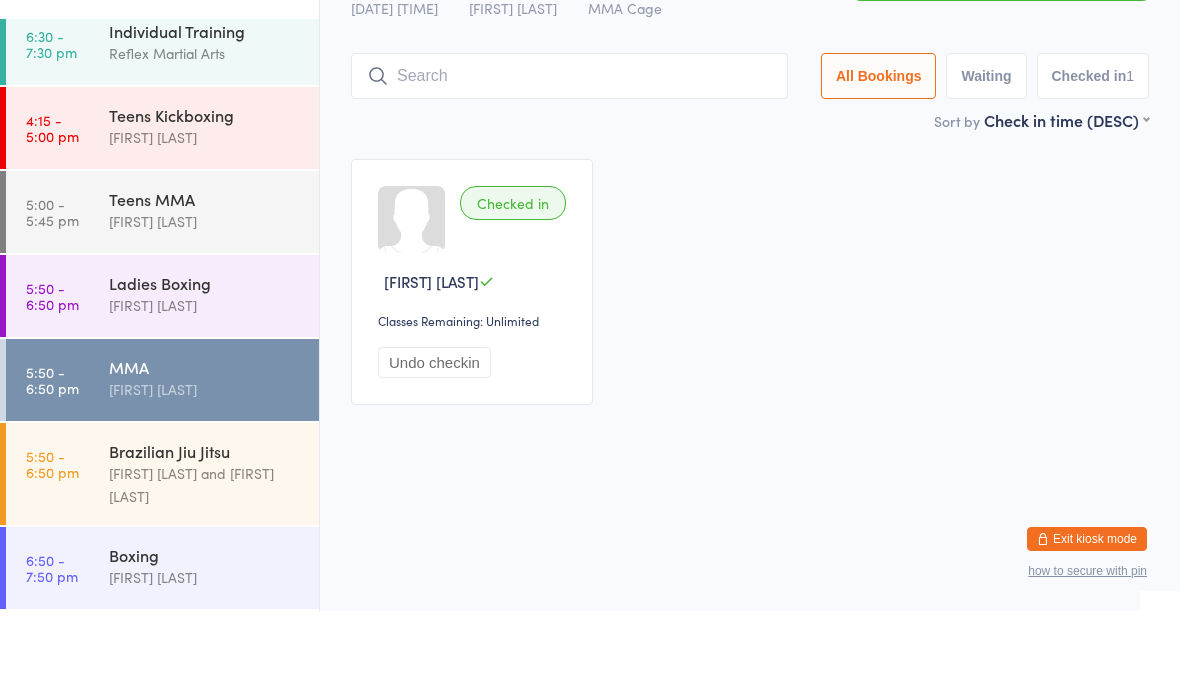 scroll, scrollTop: 0, scrollLeft: 0, axis: both 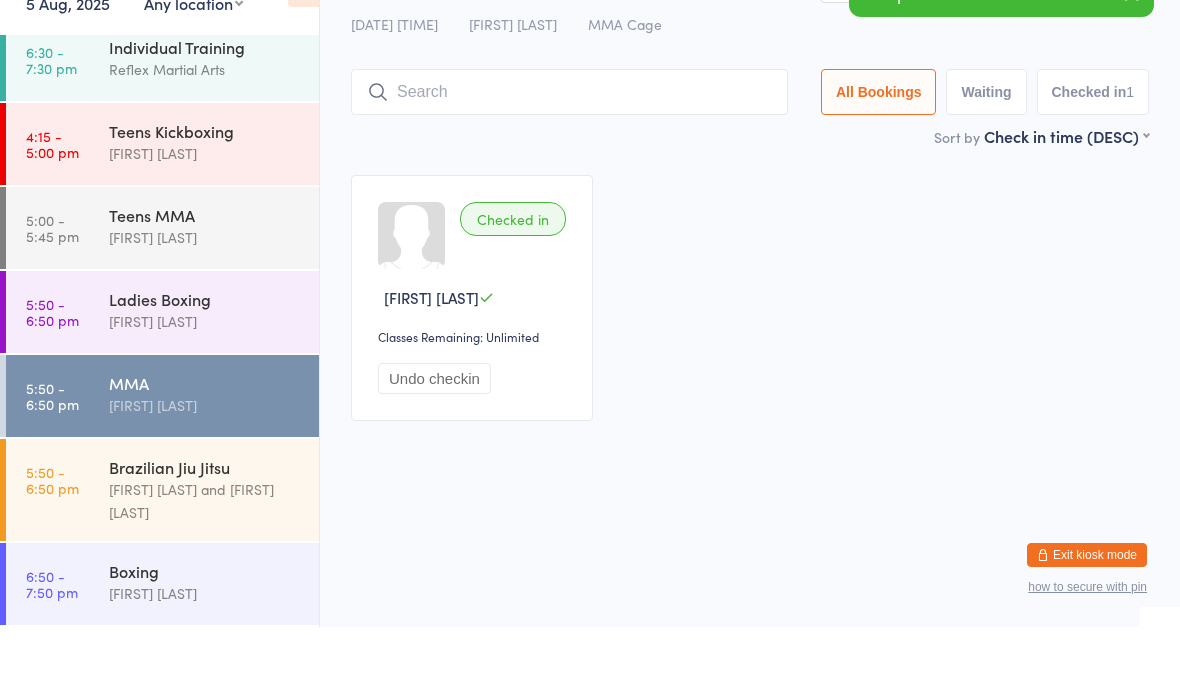 click on "[TIME] - [TIME] [DISCIPLINE] [FIRST] [LAST]" at bounding box center (162, 647) 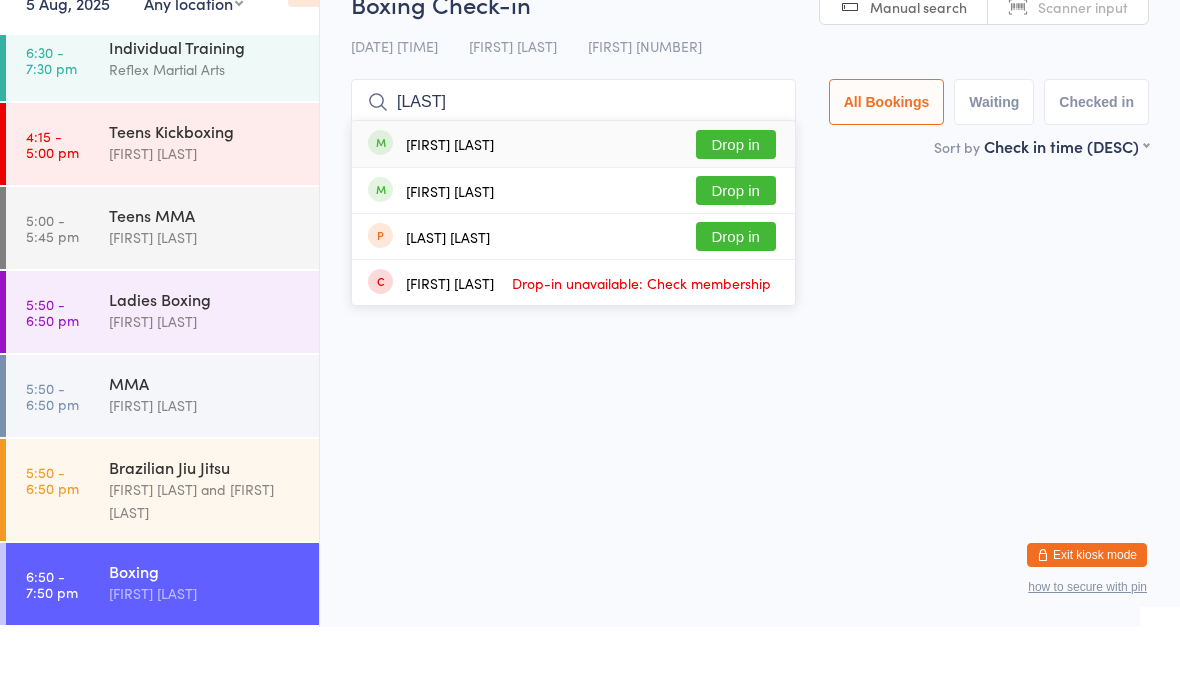 type on "[LAST]" 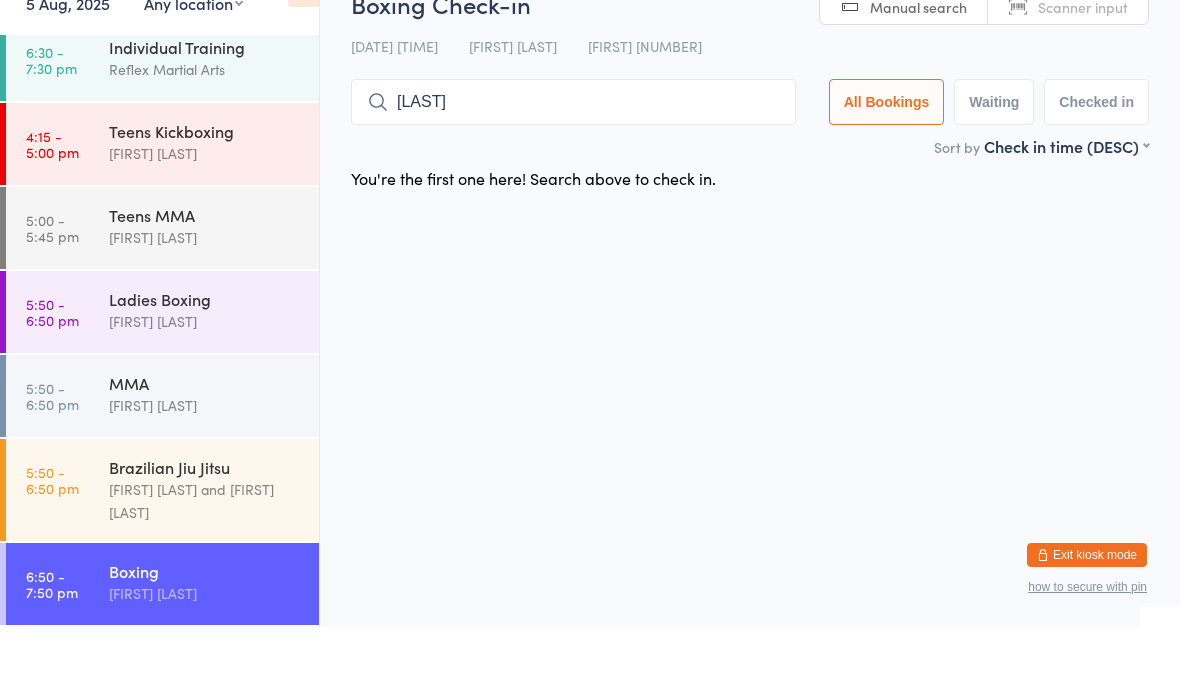 type 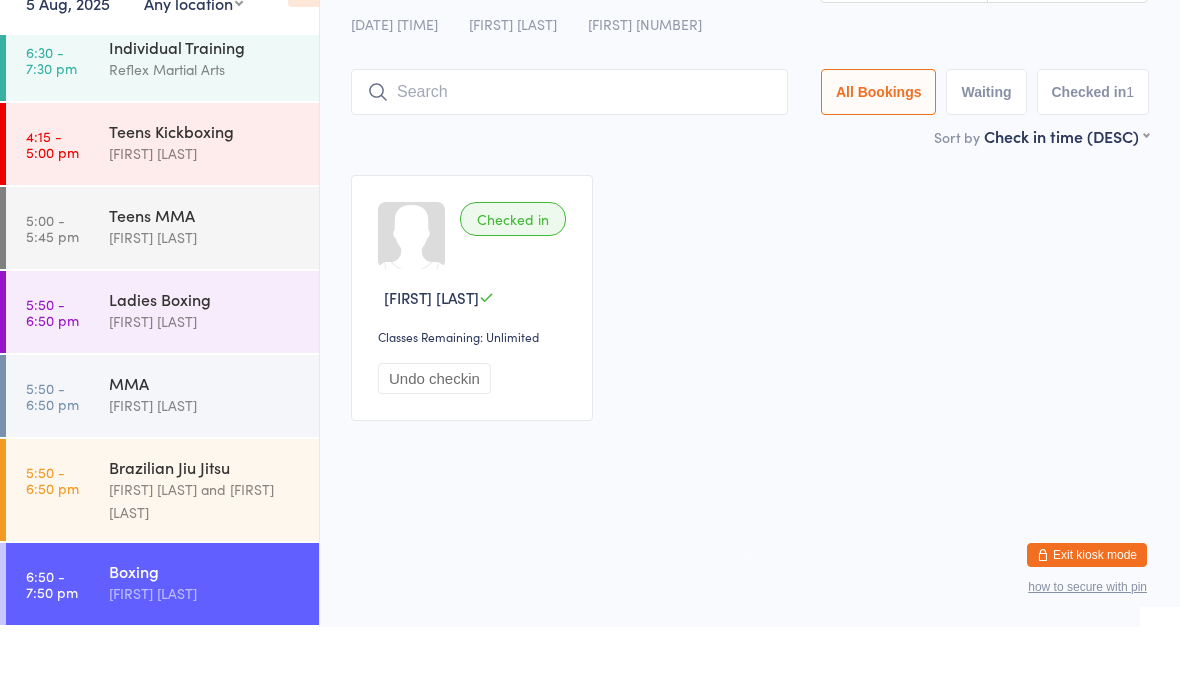 click on "MMA" at bounding box center (205, 446) 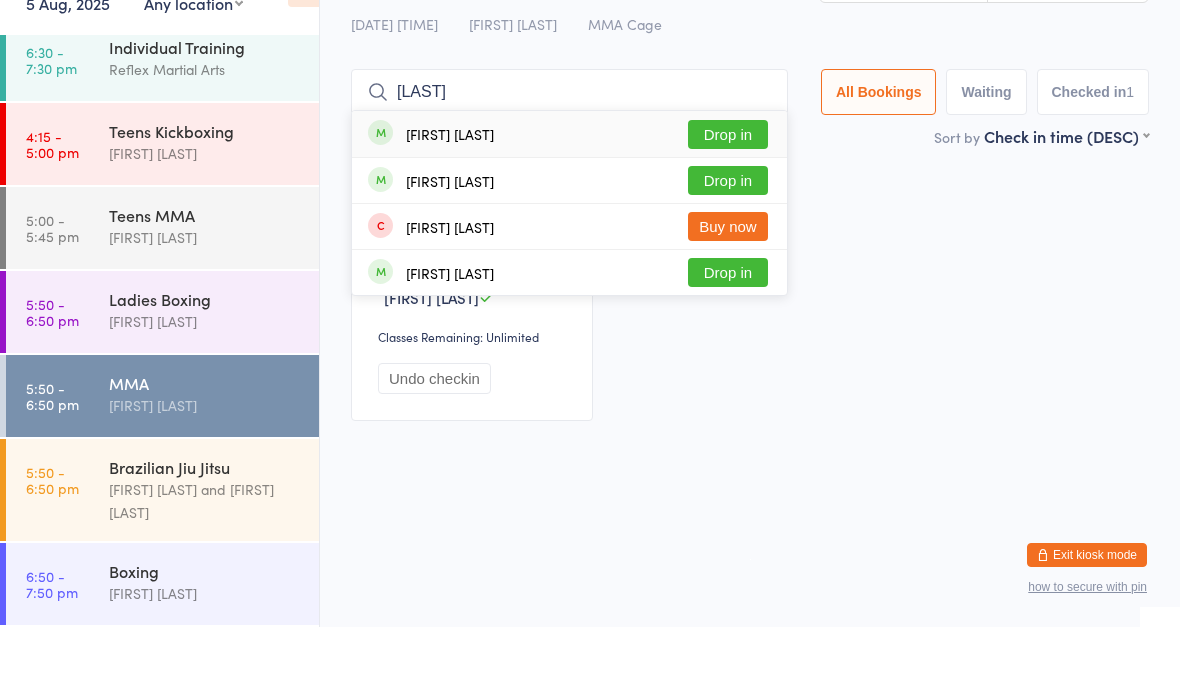 type on "[LAST]" 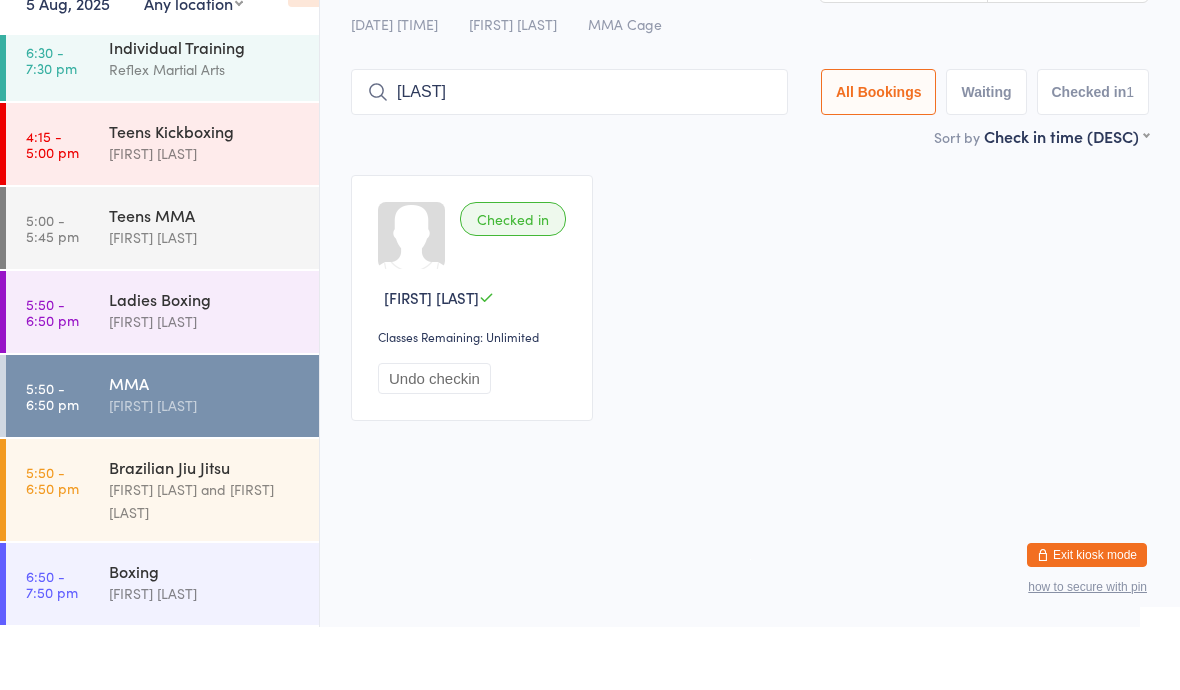 type 